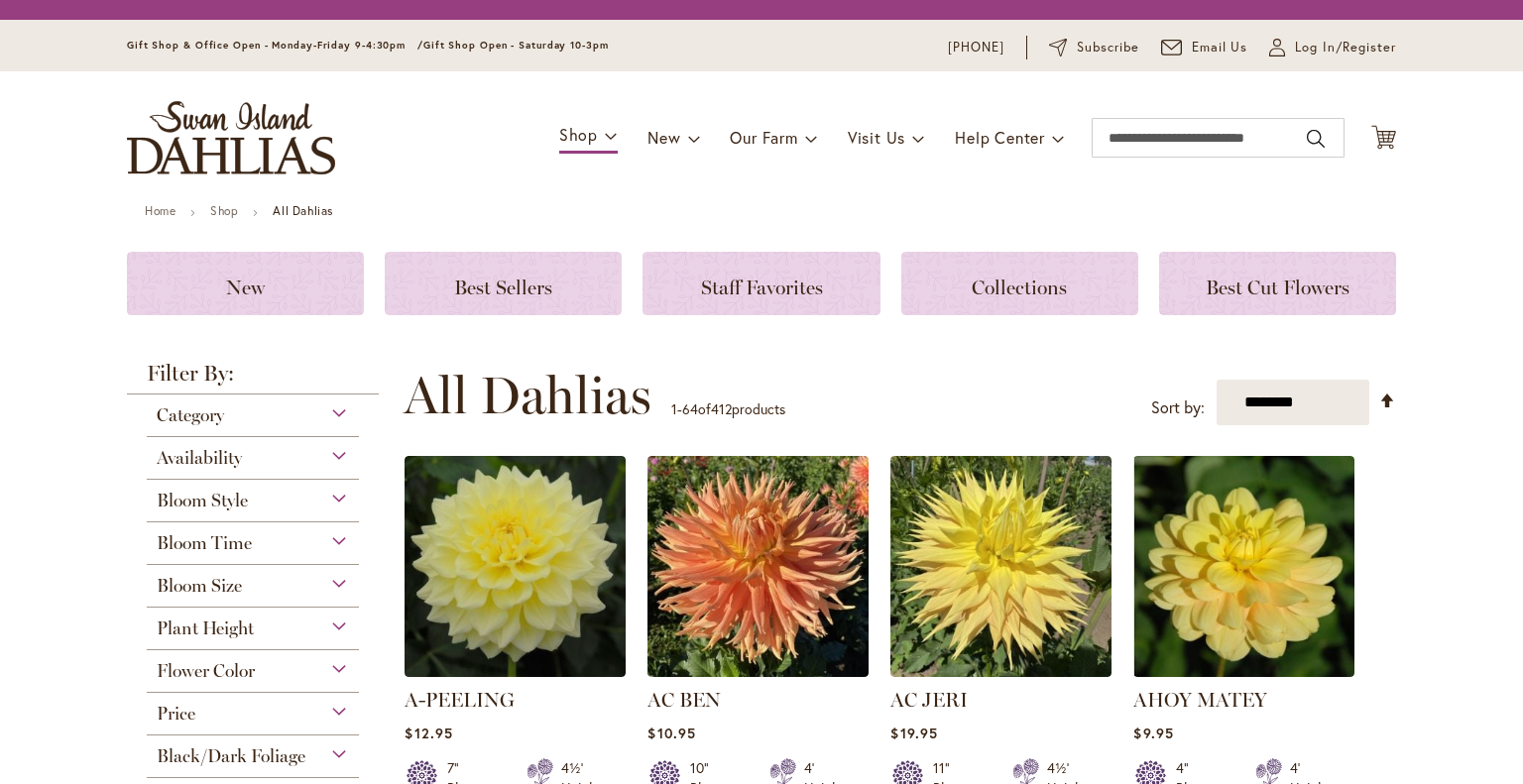 scroll, scrollTop: 0, scrollLeft: 0, axis: both 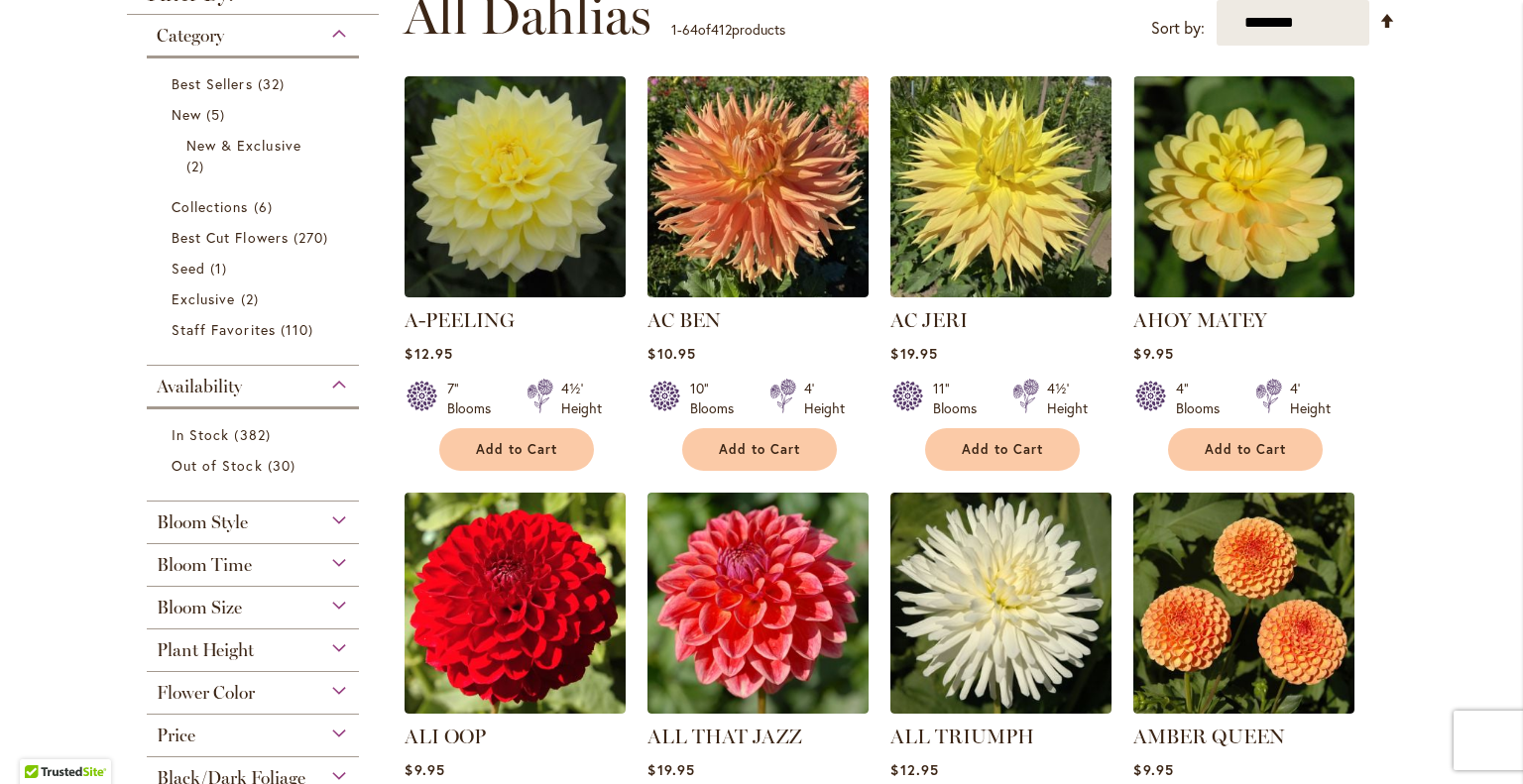 click on "Skip to Content
Gift Shop & Office Open - Monday-Friday 9-4:30pm   /    Gift Shop Open - Saturday 10-3pm
[PHONE]
Subscribe
Email Us
My Account
Log In/Register
Toggle Nav
Shop
Dahlia Tubers
Collections
Fresh Cut Dahlias" at bounding box center [762, 3720] 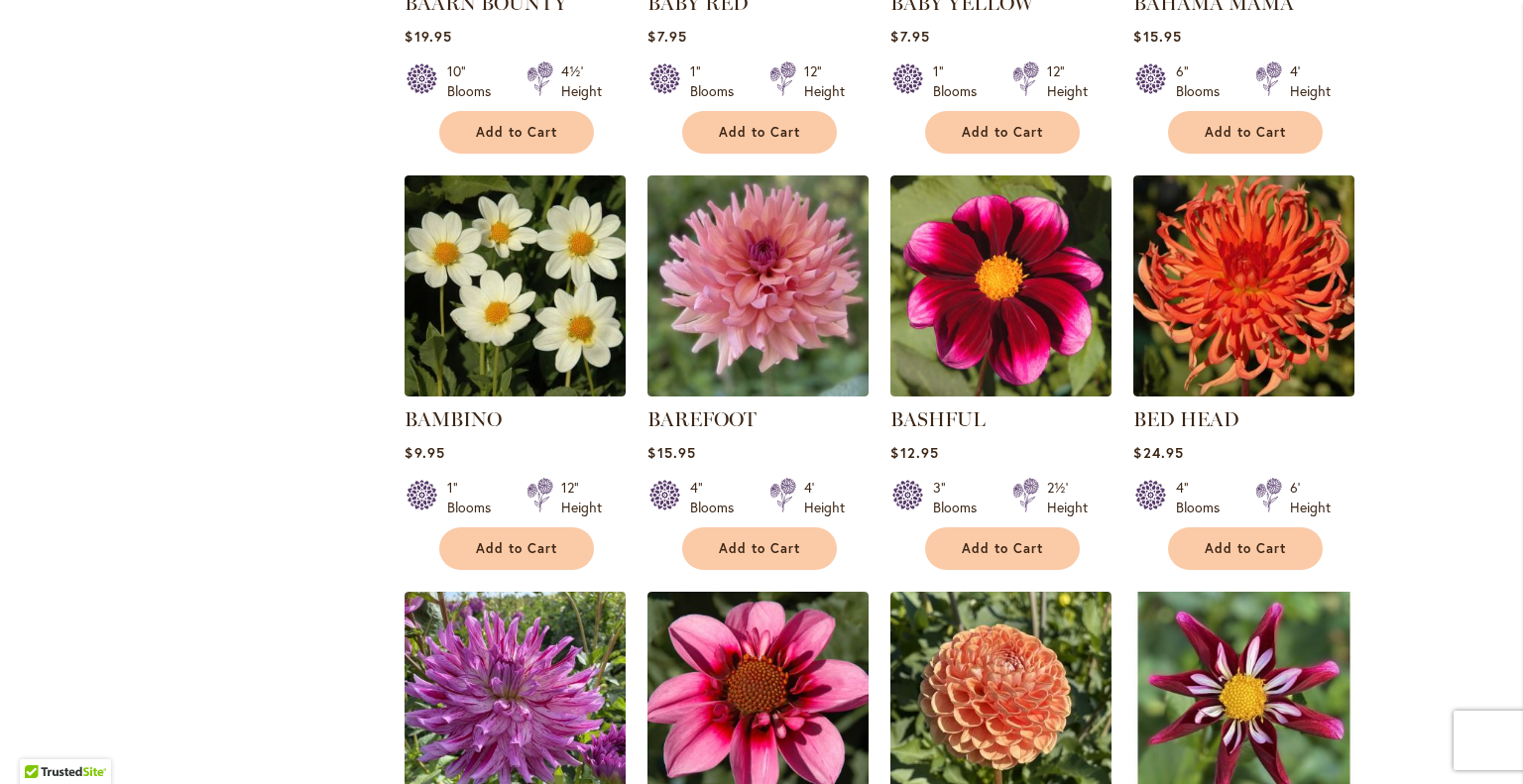 scroll, scrollTop: 2440, scrollLeft: 0, axis: vertical 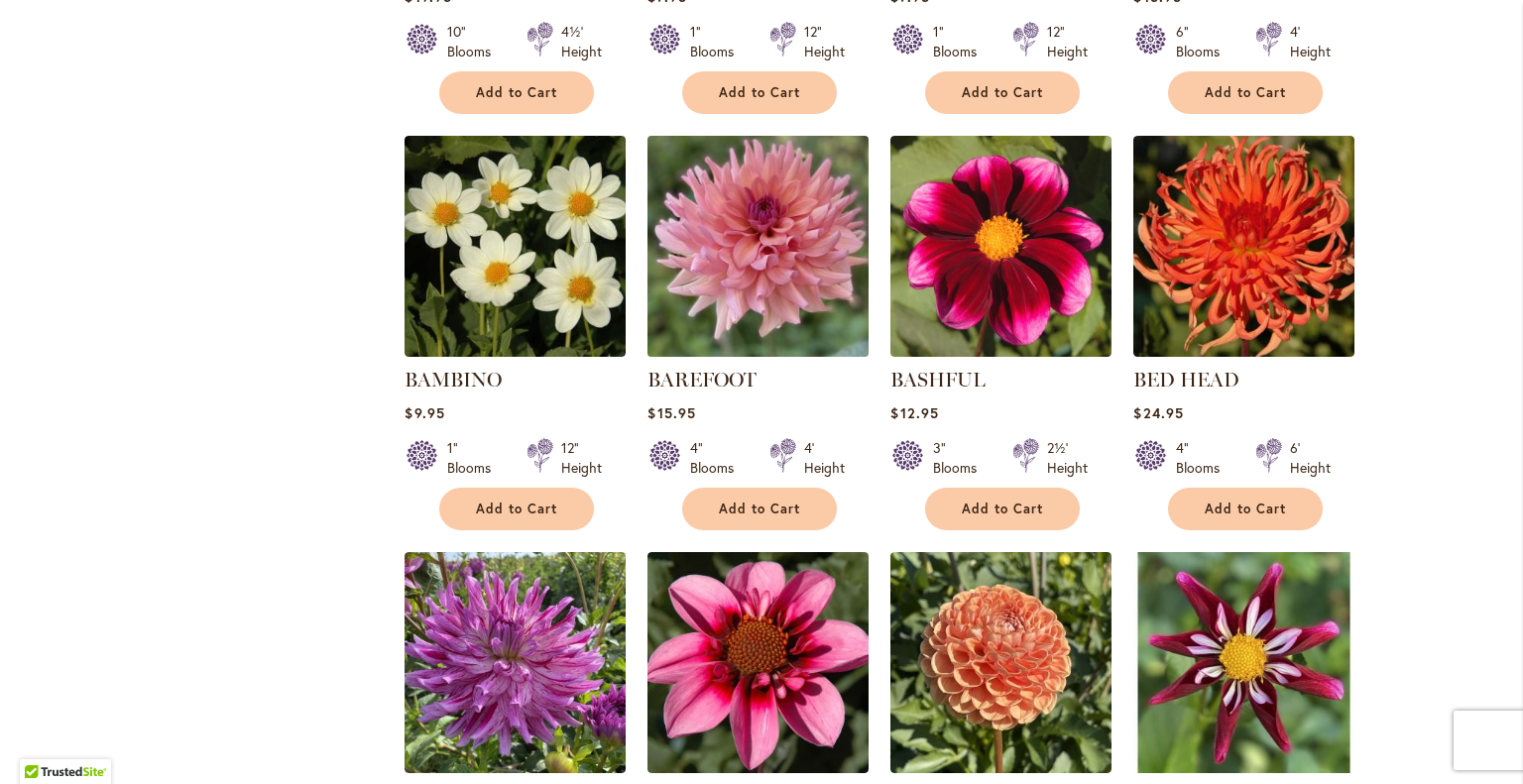 click at bounding box center (759, 247) 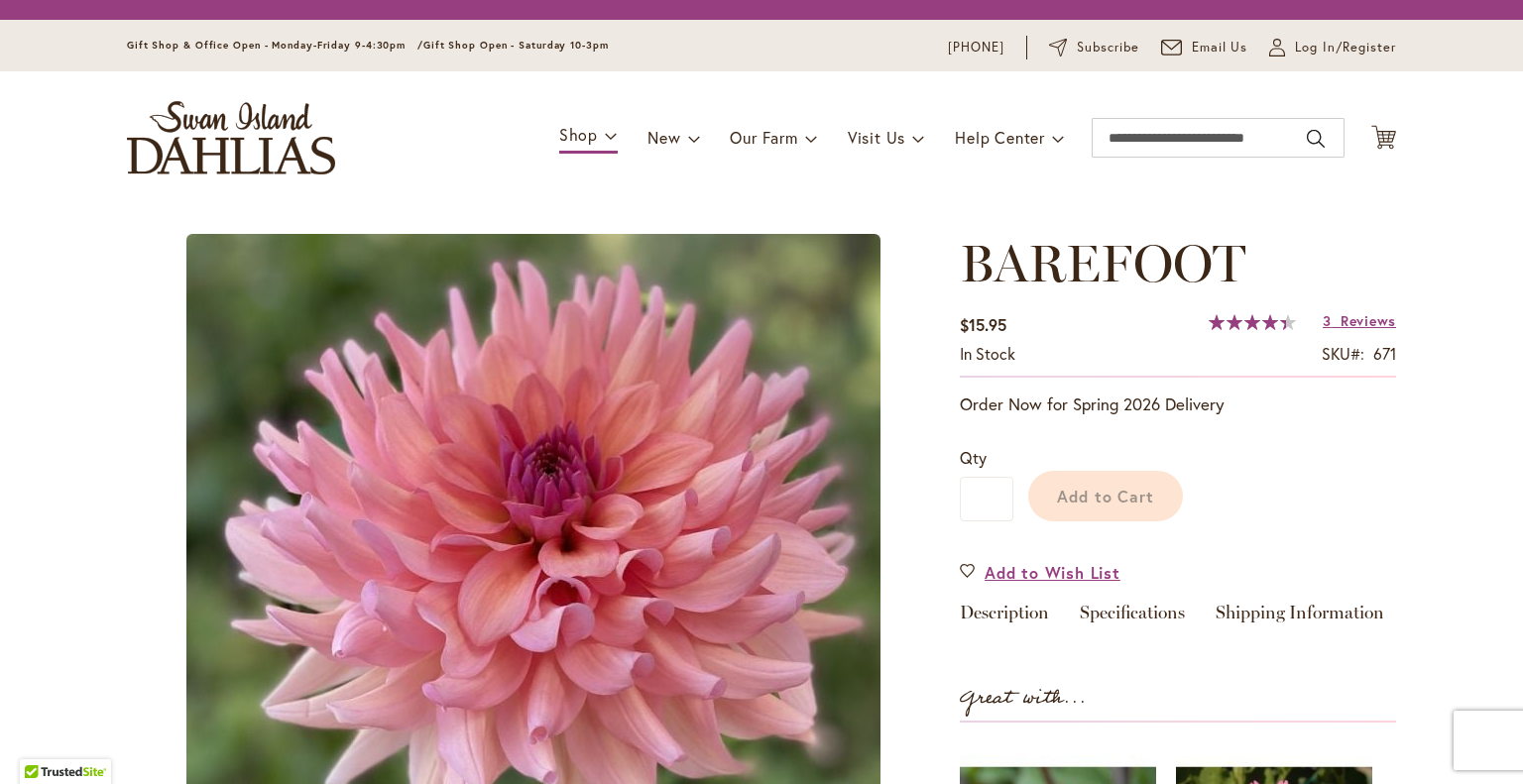 scroll, scrollTop: 0, scrollLeft: 0, axis: both 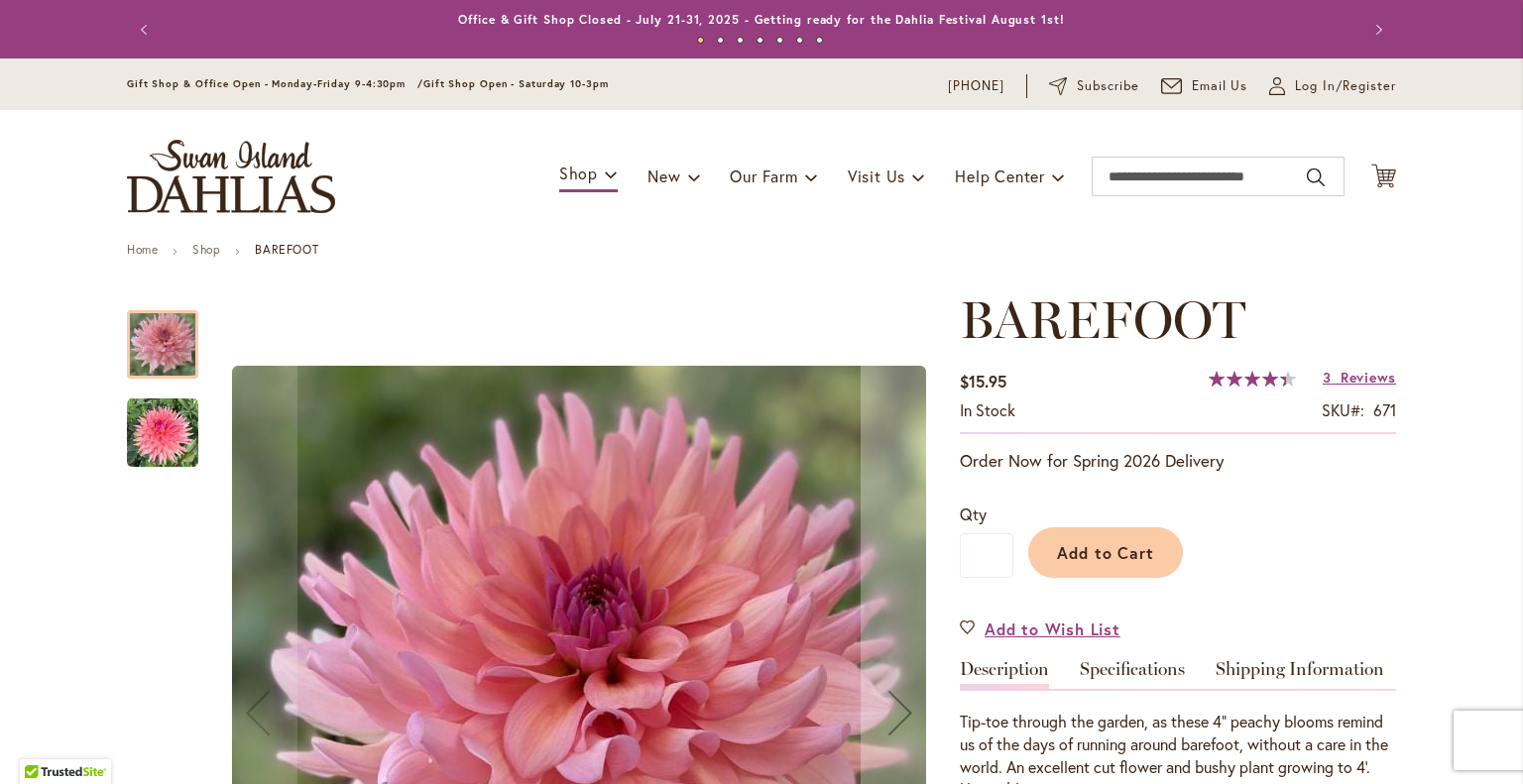 click at bounding box center (163, 433) 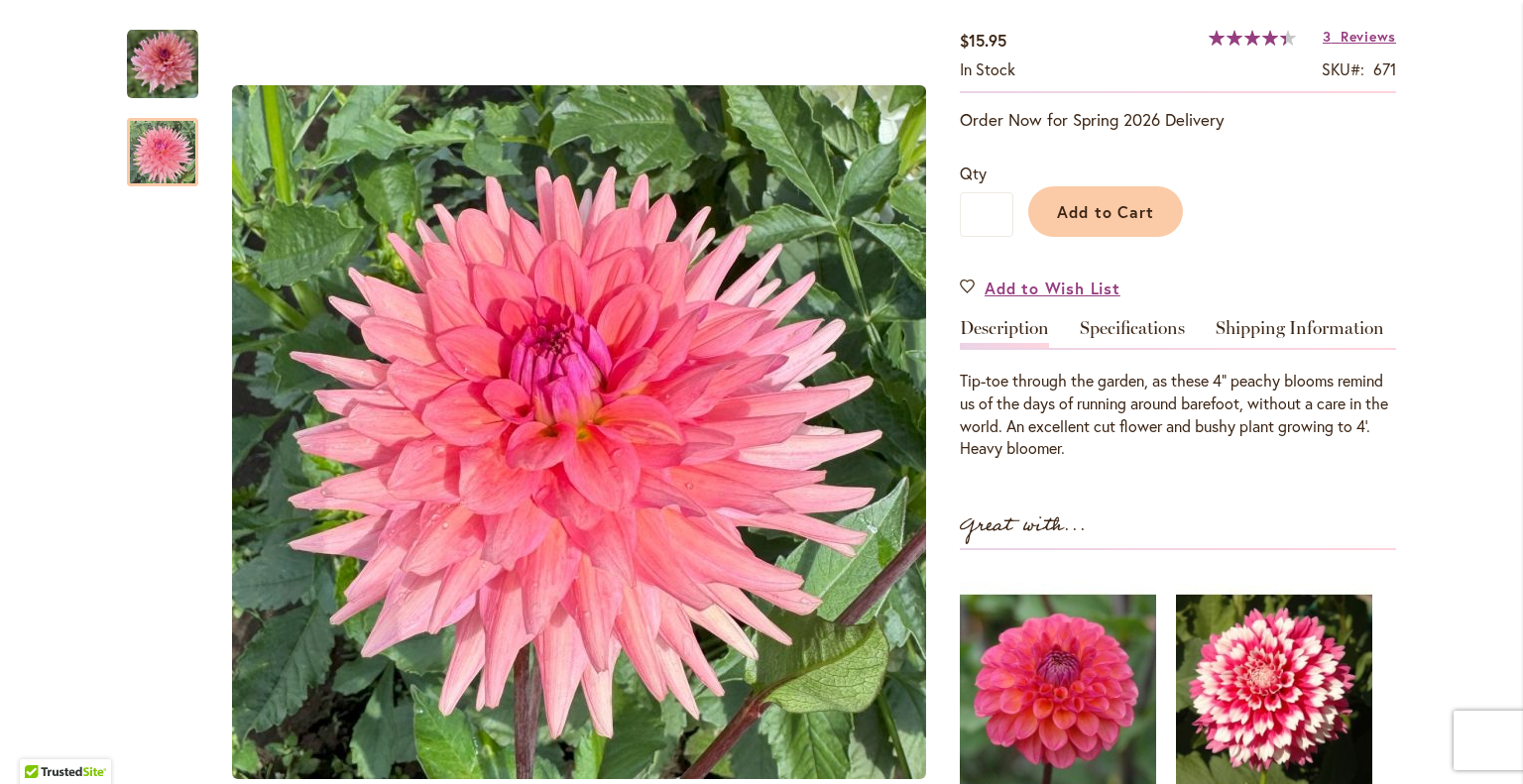scroll, scrollTop: 476, scrollLeft: 0, axis: vertical 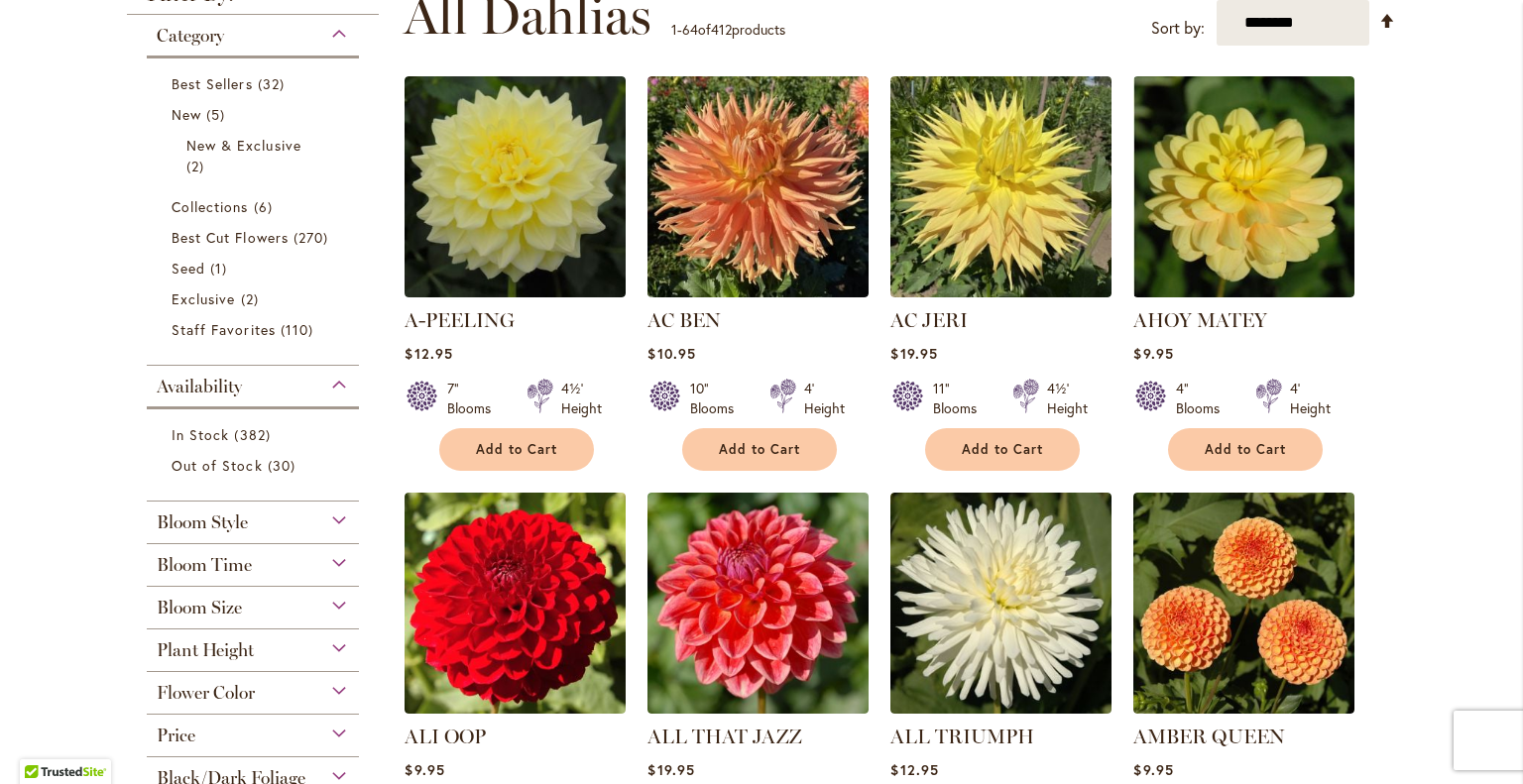 click on "Skip to Content
Gift Shop & Office Open - Monday-Friday 9-4:30pm   /    Gift Shop Open - Saturday 10-3pm
1-800-410-6540
Subscribe
Email Us
My Account
Log In/Register
Toggle Nav
Shop
Dahlia Tubers
Collections
Fresh Cut Dahlias" at bounding box center [762, 3720] 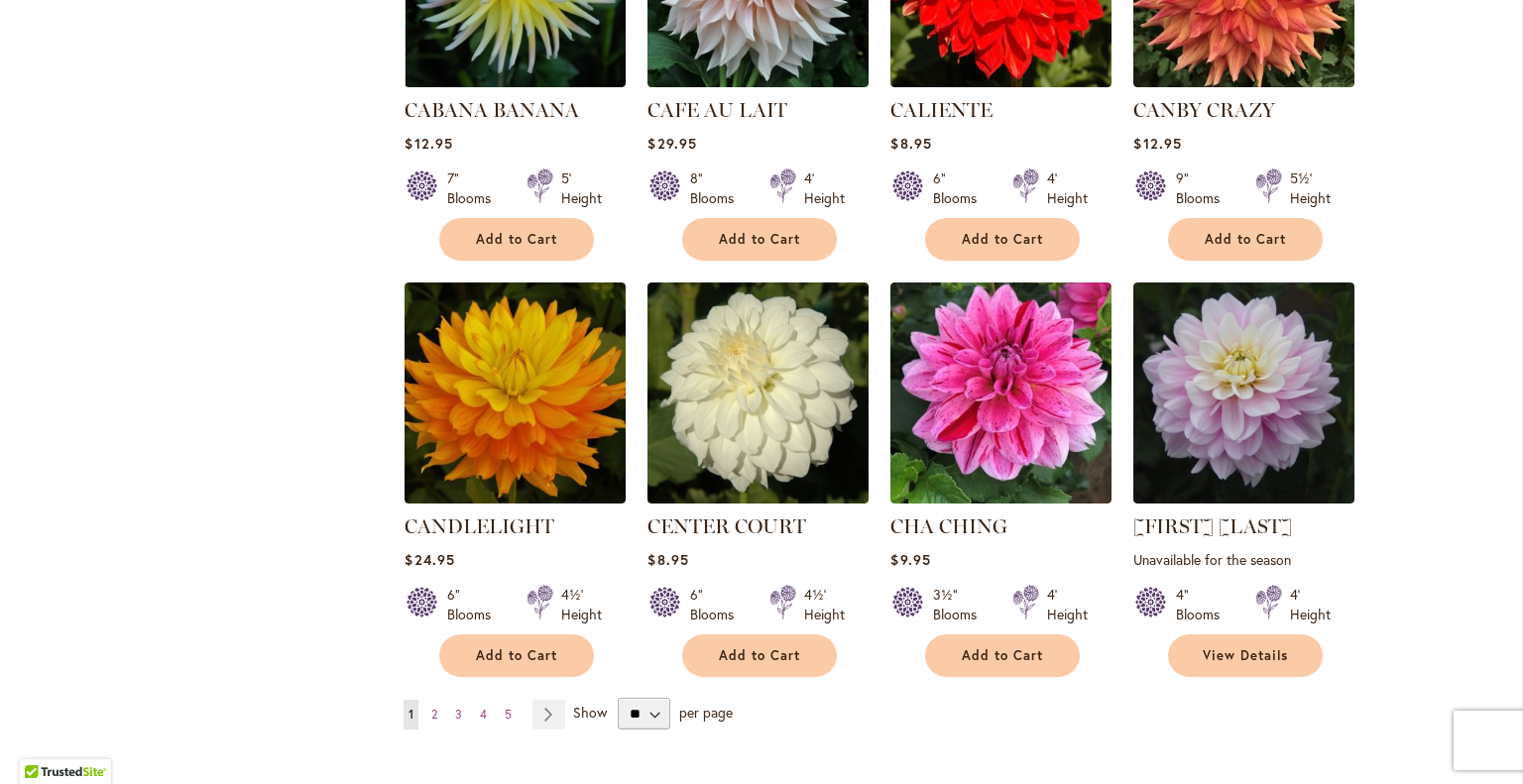 scroll, scrollTop: 6524, scrollLeft: 0, axis: vertical 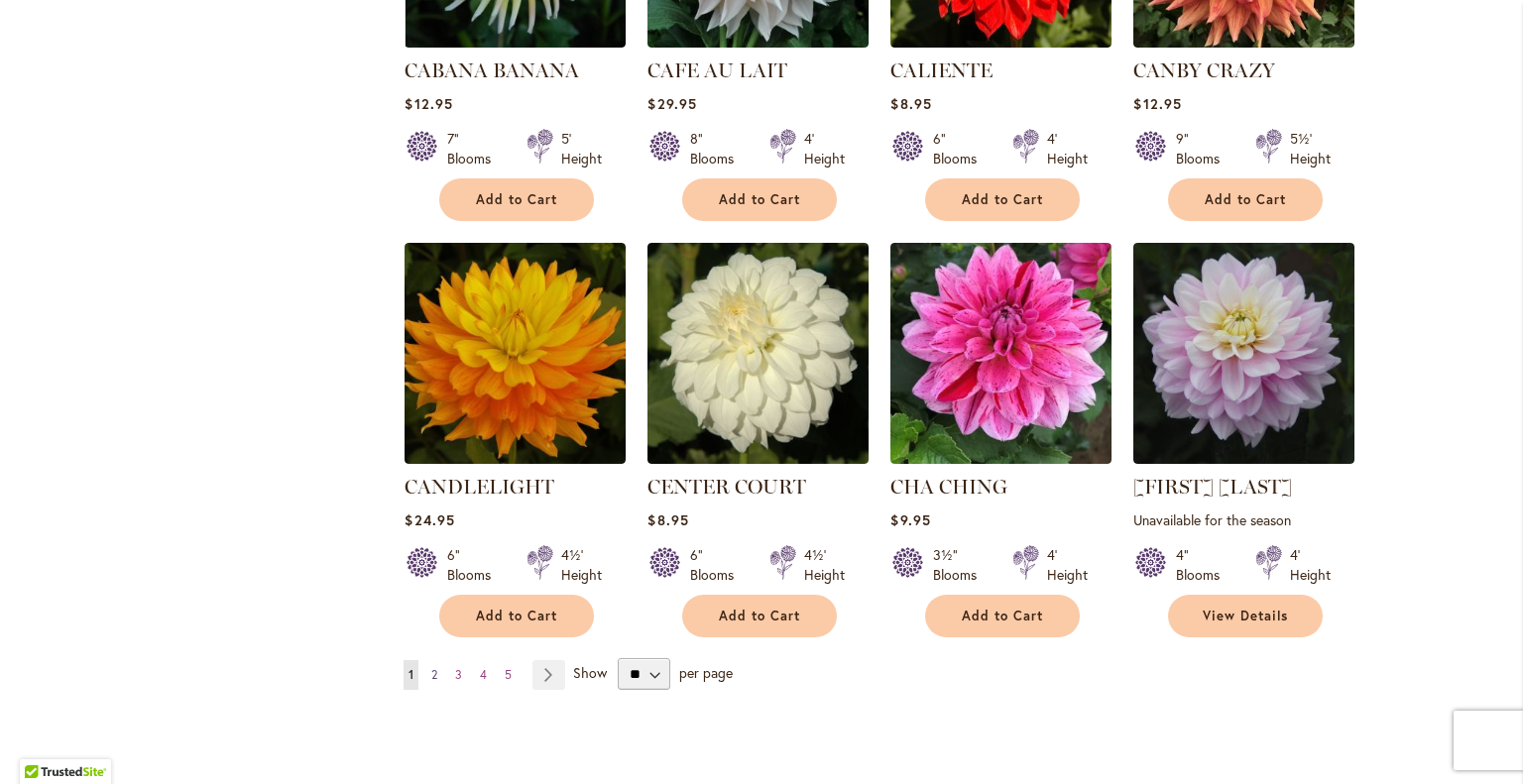click on "2" at bounding box center (434, 674) 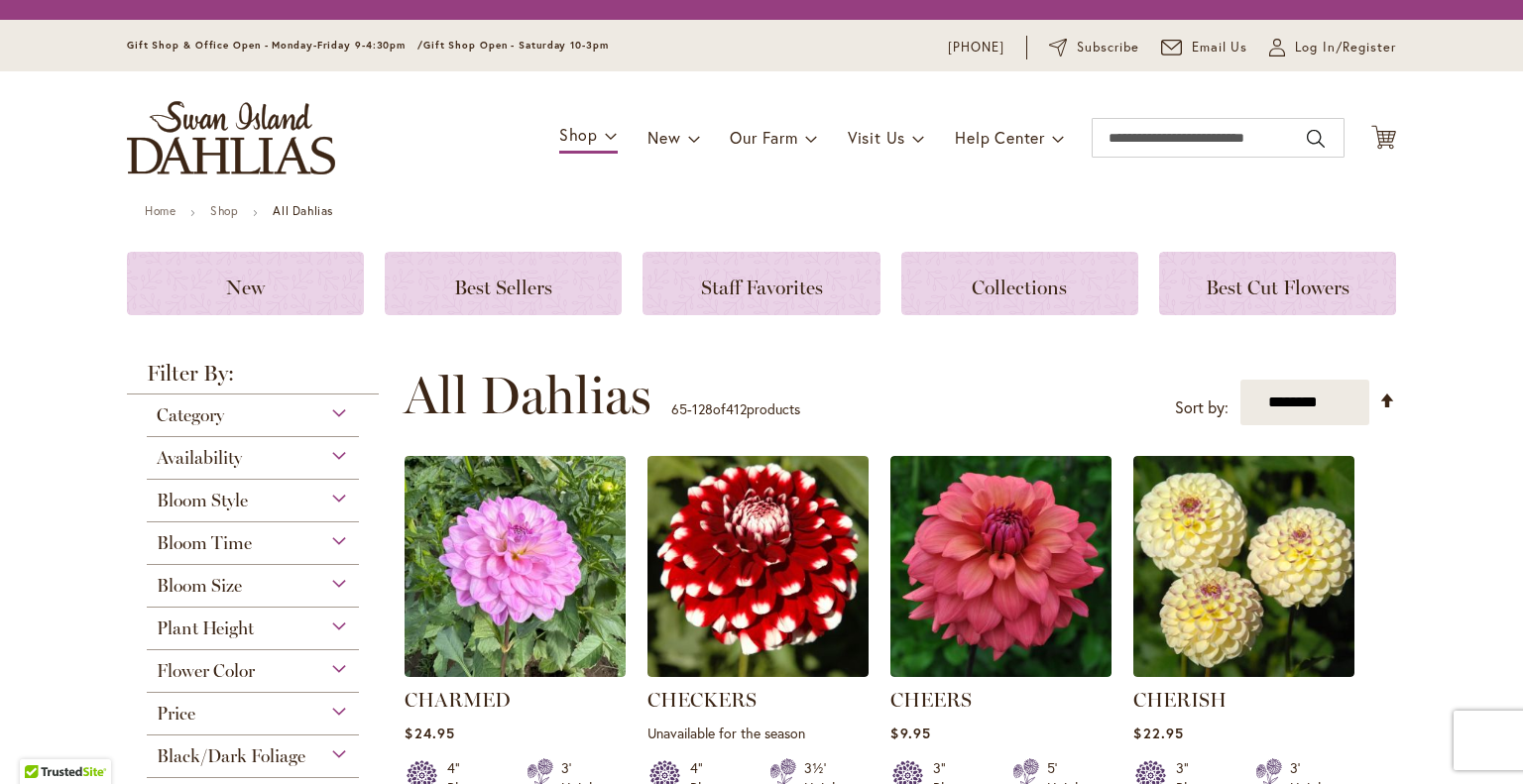 scroll, scrollTop: 0, scrollLeft: 0, axis: both 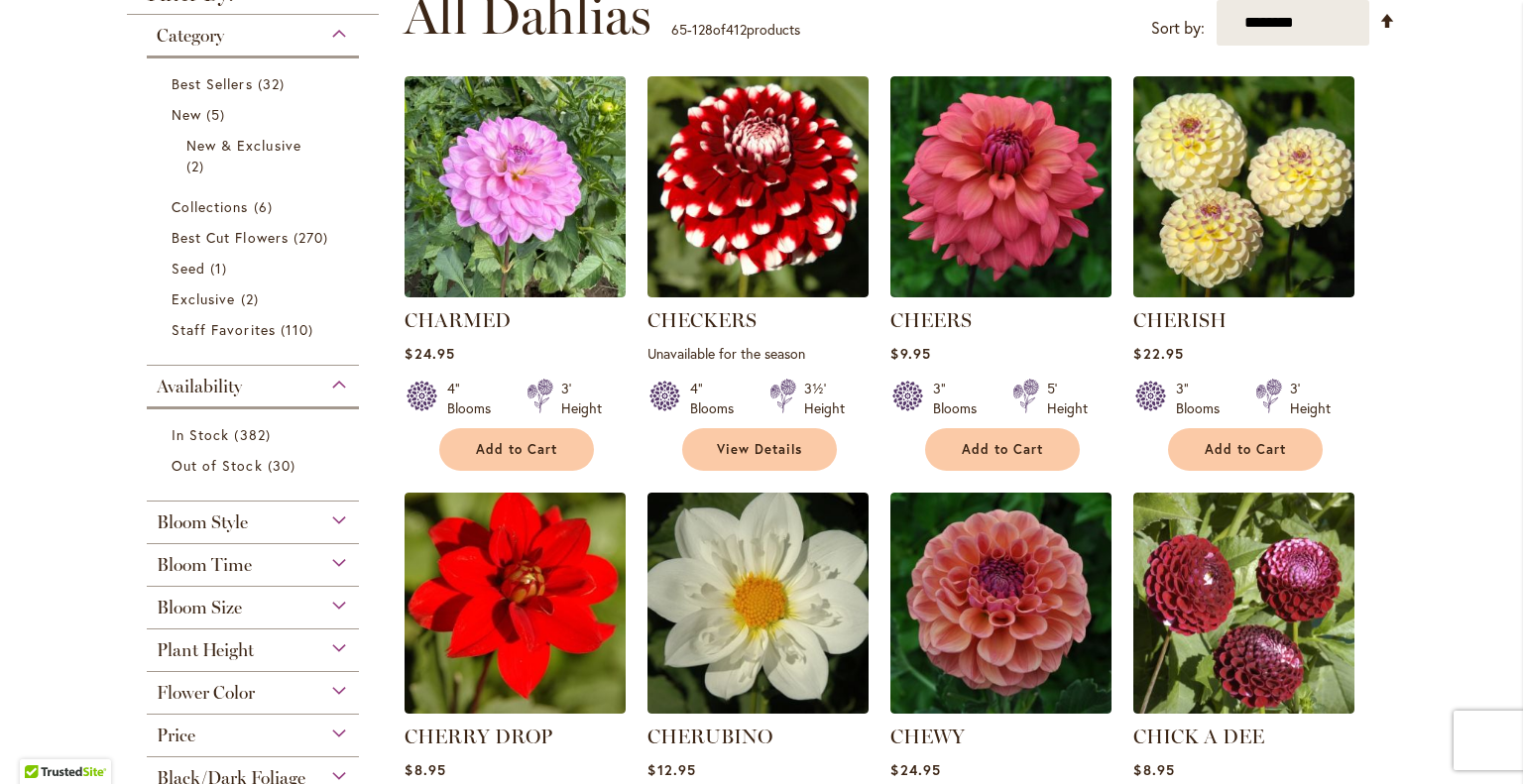 click on "Skip to Content
Gift Shop & Office Open - Monday-Friday 9-4:30pm   /    Gift Shop Open - Saturday 10-3pm
[PHONE]
Subscribe
Email Us
My Account
Log In/Register
Toggle Nav
Shop
Dahlia Tubers
Collections
Fresh Cut Dahlias" at bounding box center [762, 3767] 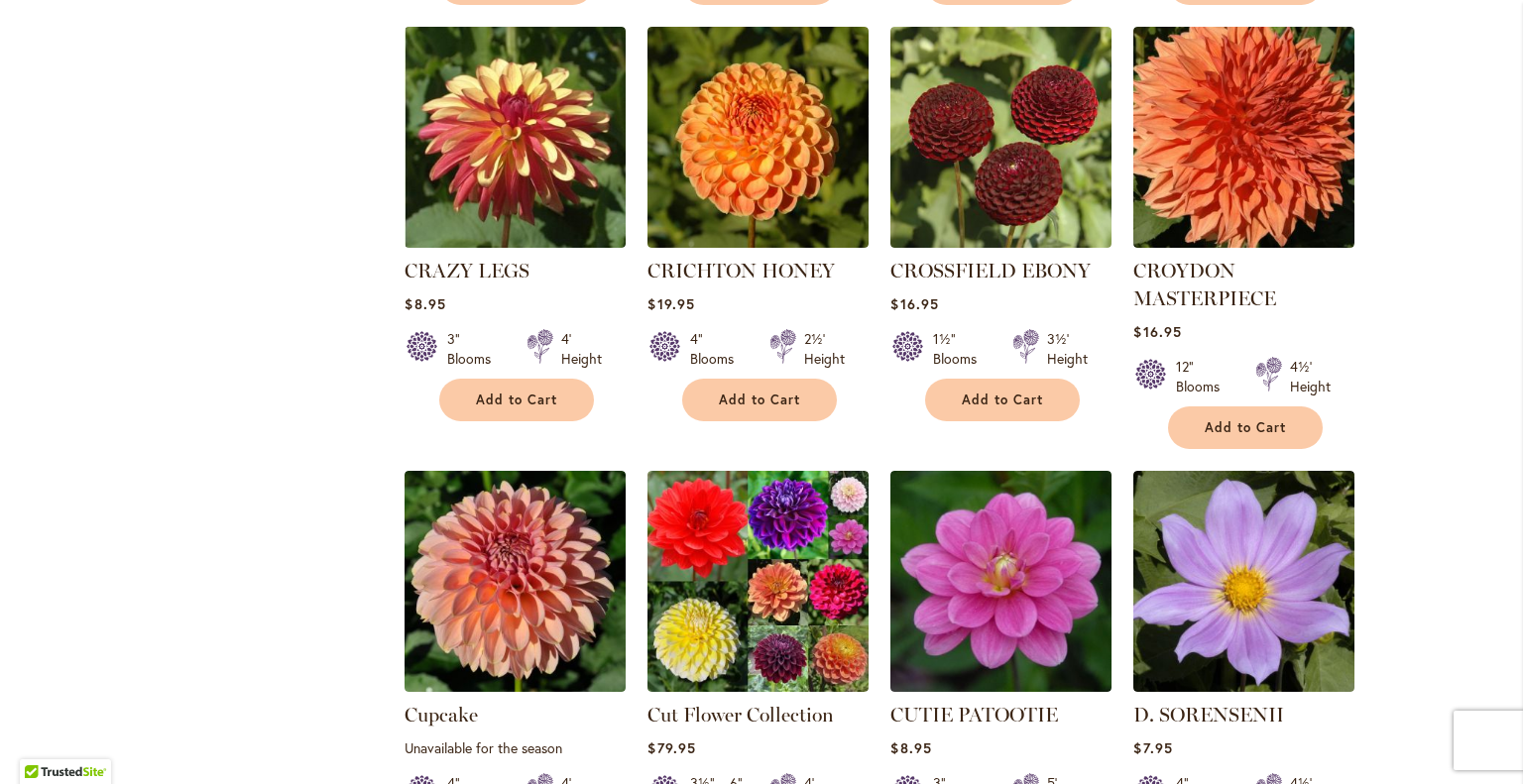scroll, scrollTop: 2638, scrollLeft: 0, axis: vertical 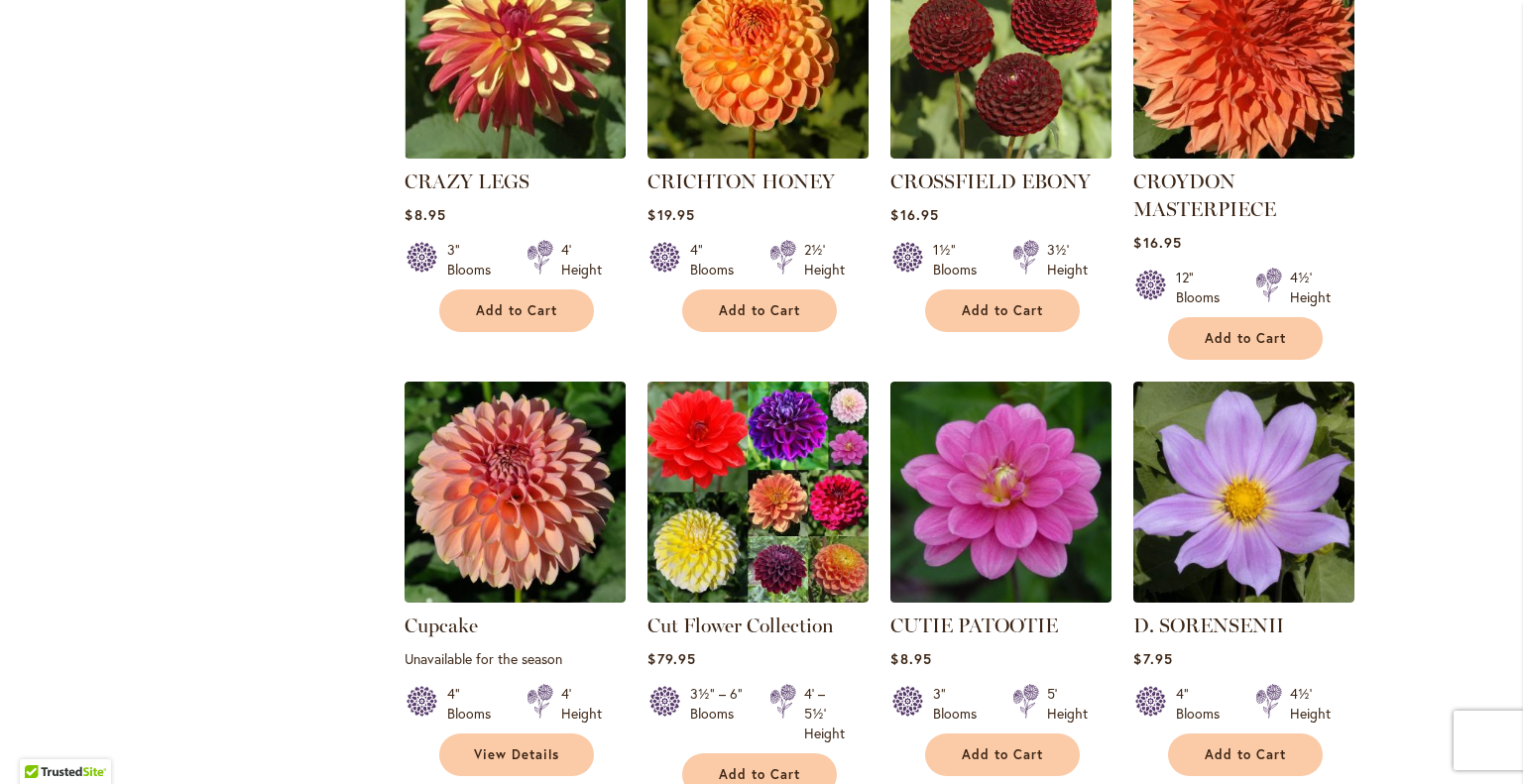 click on "Skip to Content
Gift Shop & Office Open - Monday-Friday 9-4:30pm   /    Gift Shop Open - Saturday 10-3pm
[PHONE]
Subscribe
Email Us
My Account
Log In/Register
Toggle Nav
Shop
Dahlia Tubers
Collections
Fresh Cut Dahlias" at bounding box center [762, 1547] 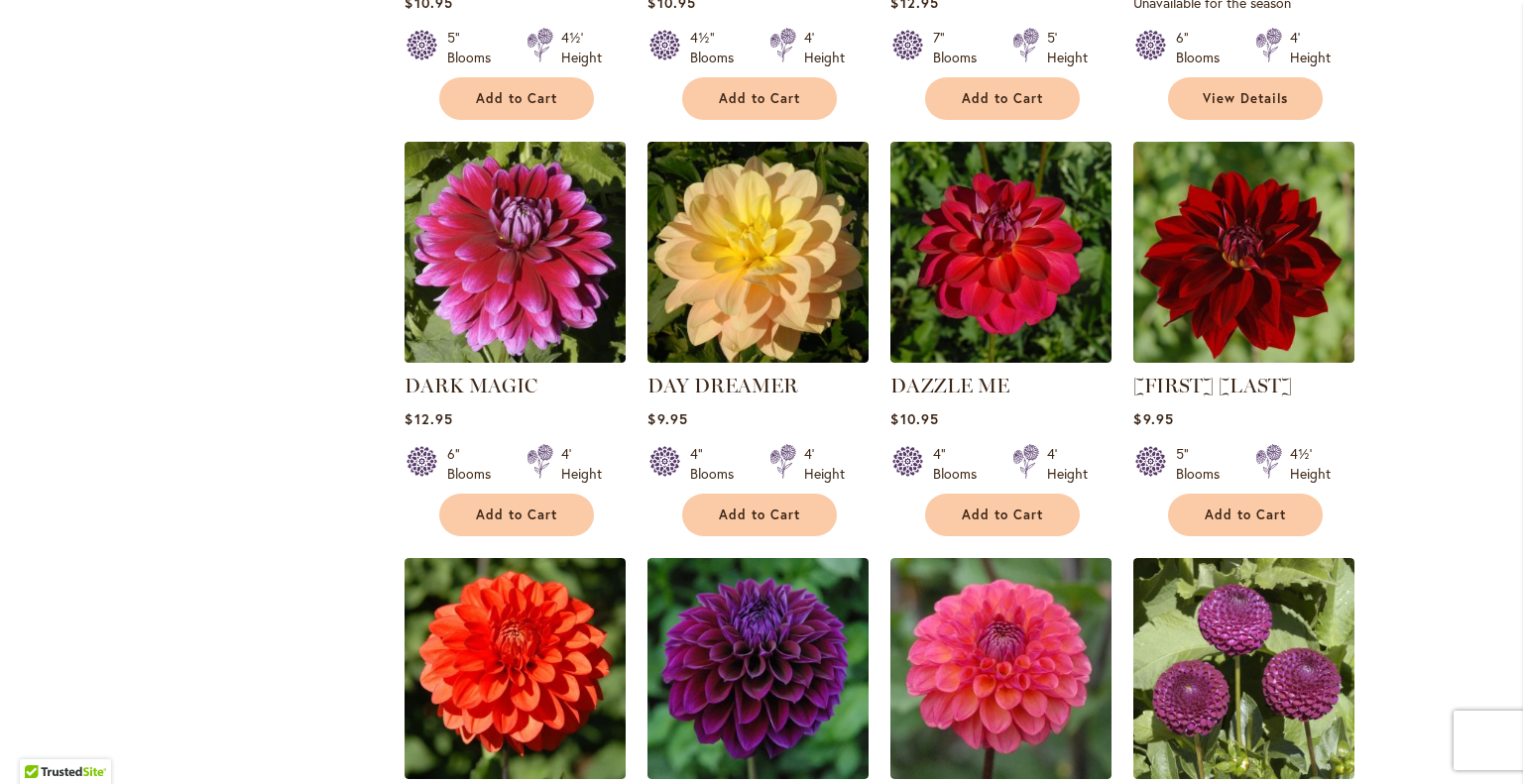 scroll, scrollTop: 3828, scrollLeft: 0, axis: vertical 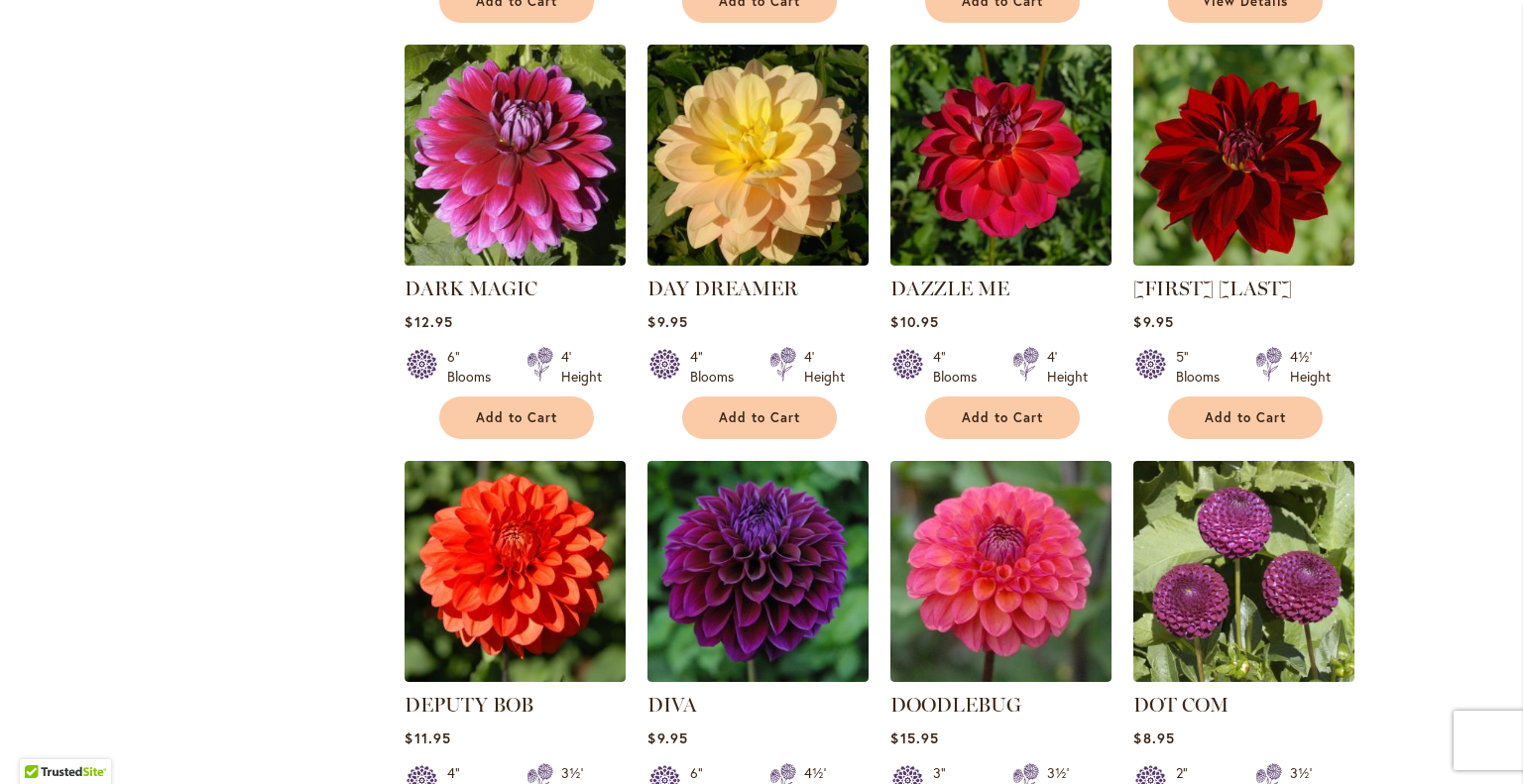 click on "Skip to Content
Gift Shop & Office Open - Monday-Friday 9-4:30pm   /    Gift Shop Open - Saturday 10-3pm
[PHONE]
Subscribe
Email Us
My Account
Log In/Register
Toggle Nav
Shop
Dahlia Tubers
Collections
Fresh Cut Dahlias" at bounding box center [762, 358] 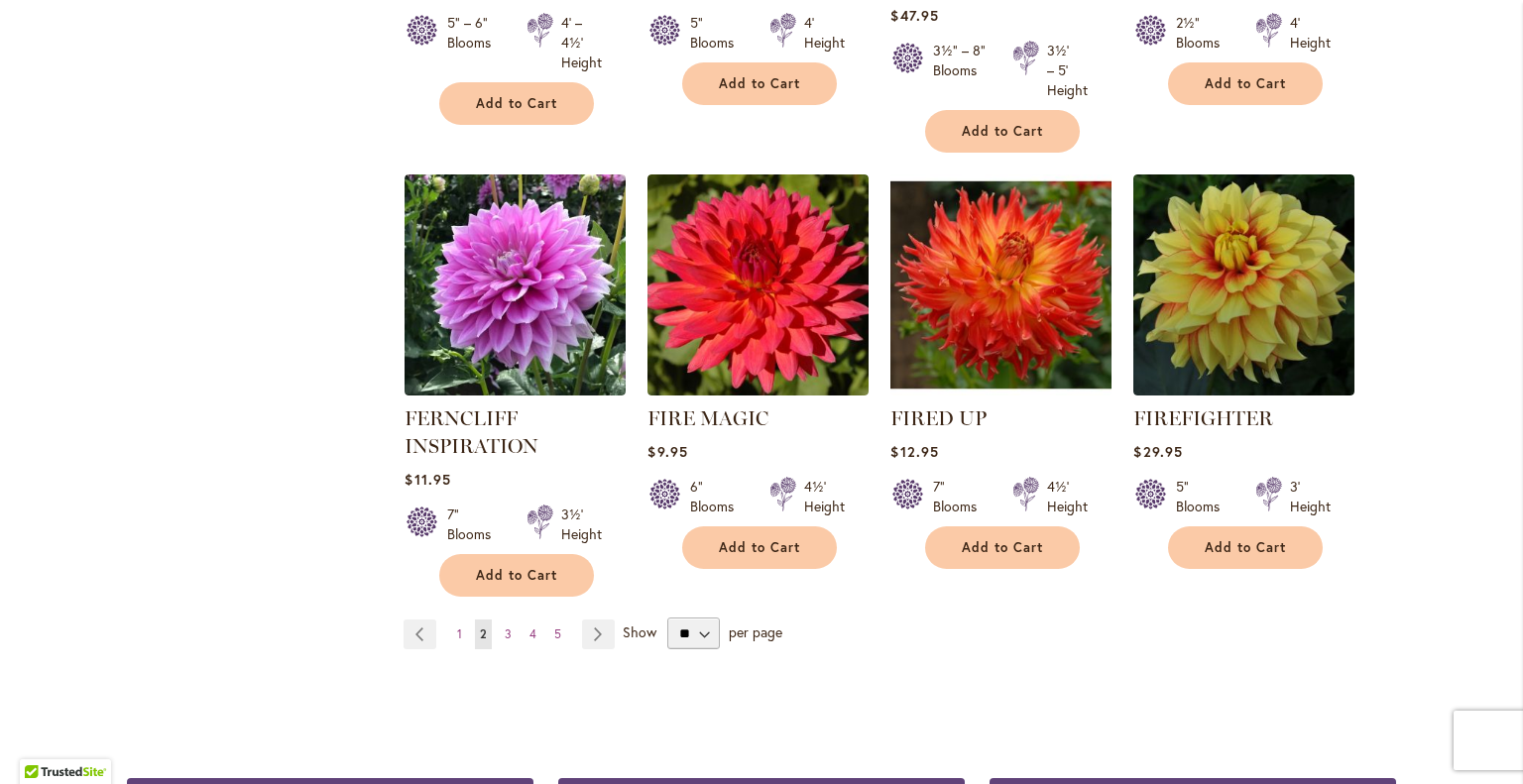 scroll, scrollTop: 6682, scrollLeft: 0, axis: vertical 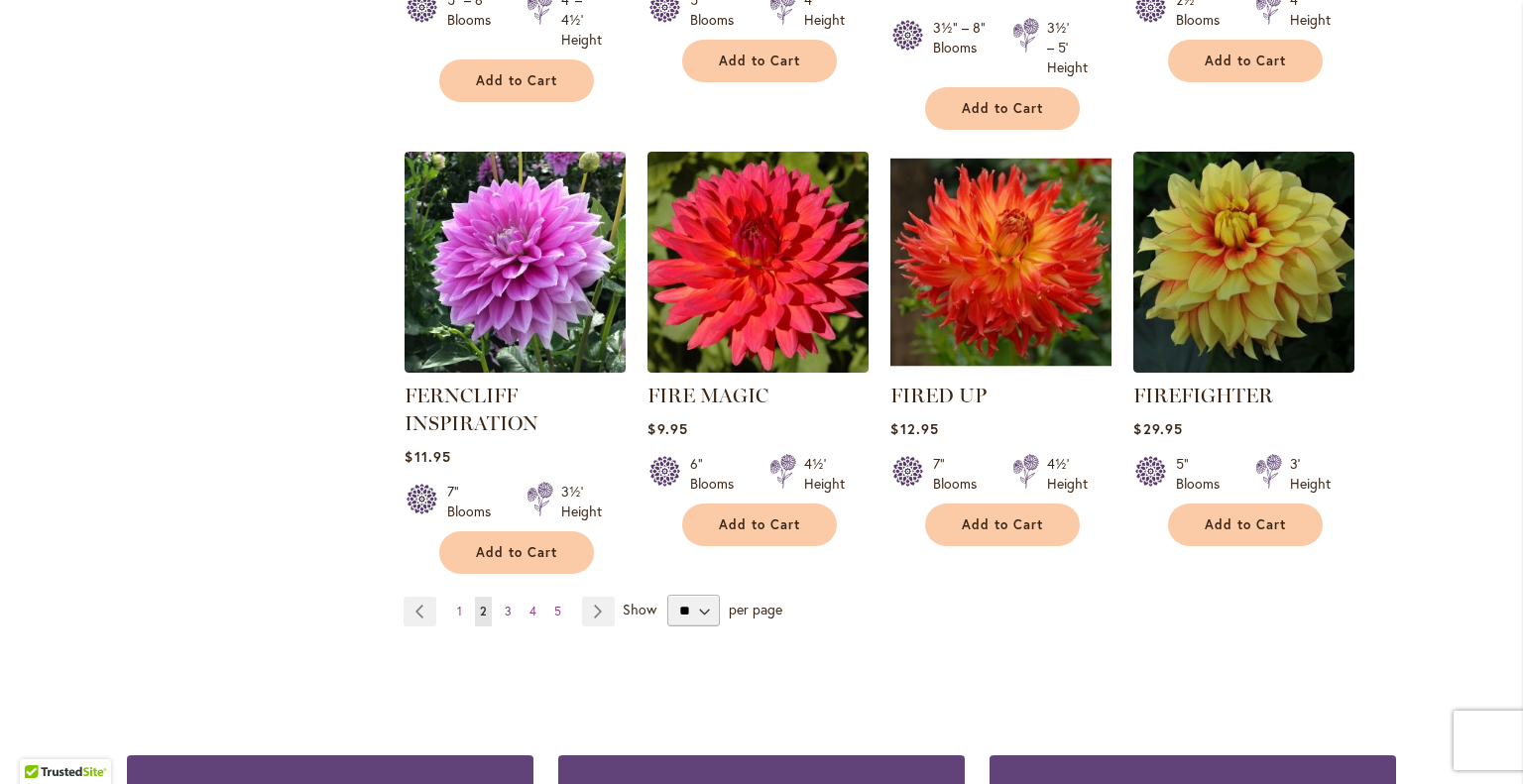 click on "3" at bounding box center [508, 611] 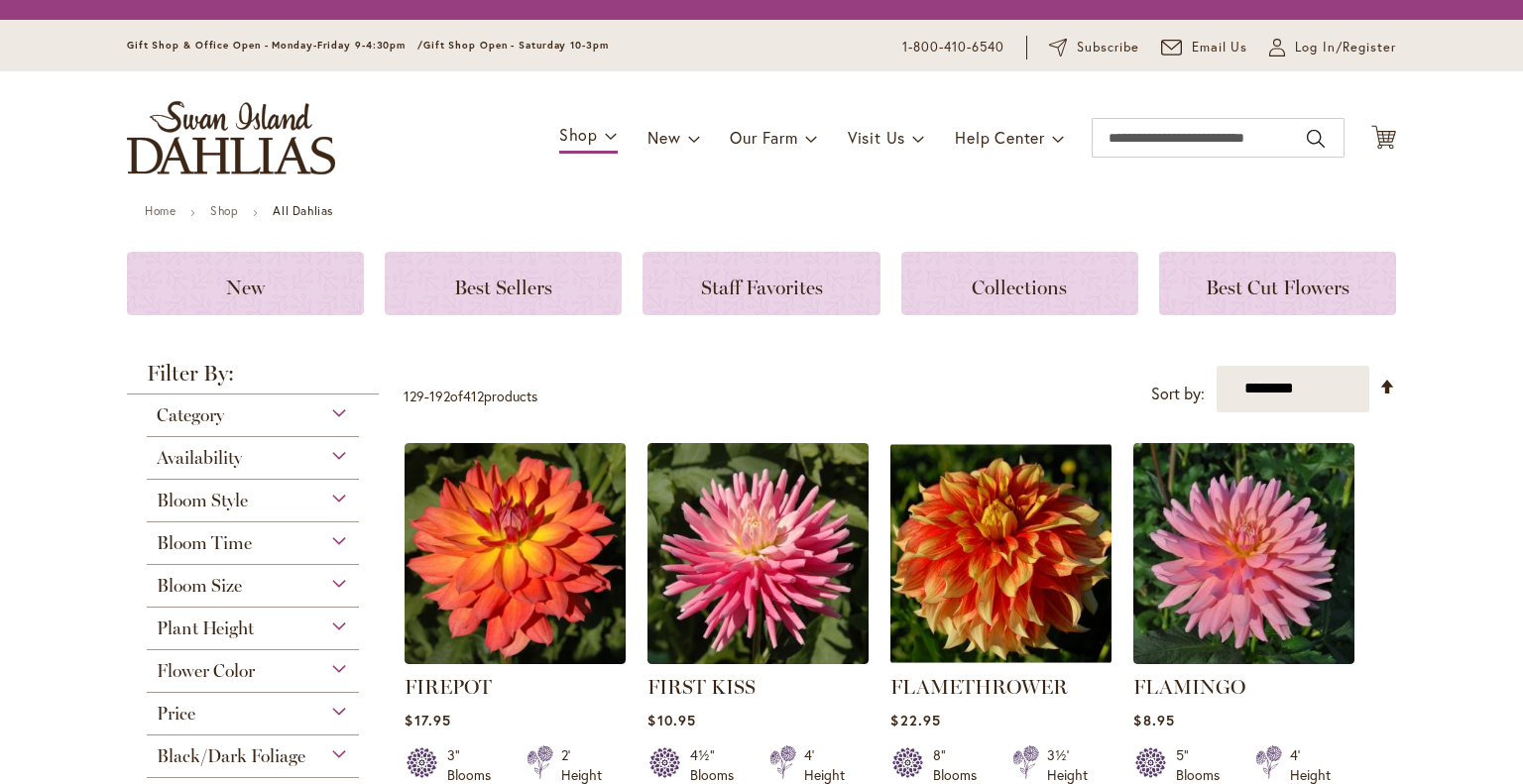 scroll, scrollTop: 0, scrollLeft: 0, axis: both 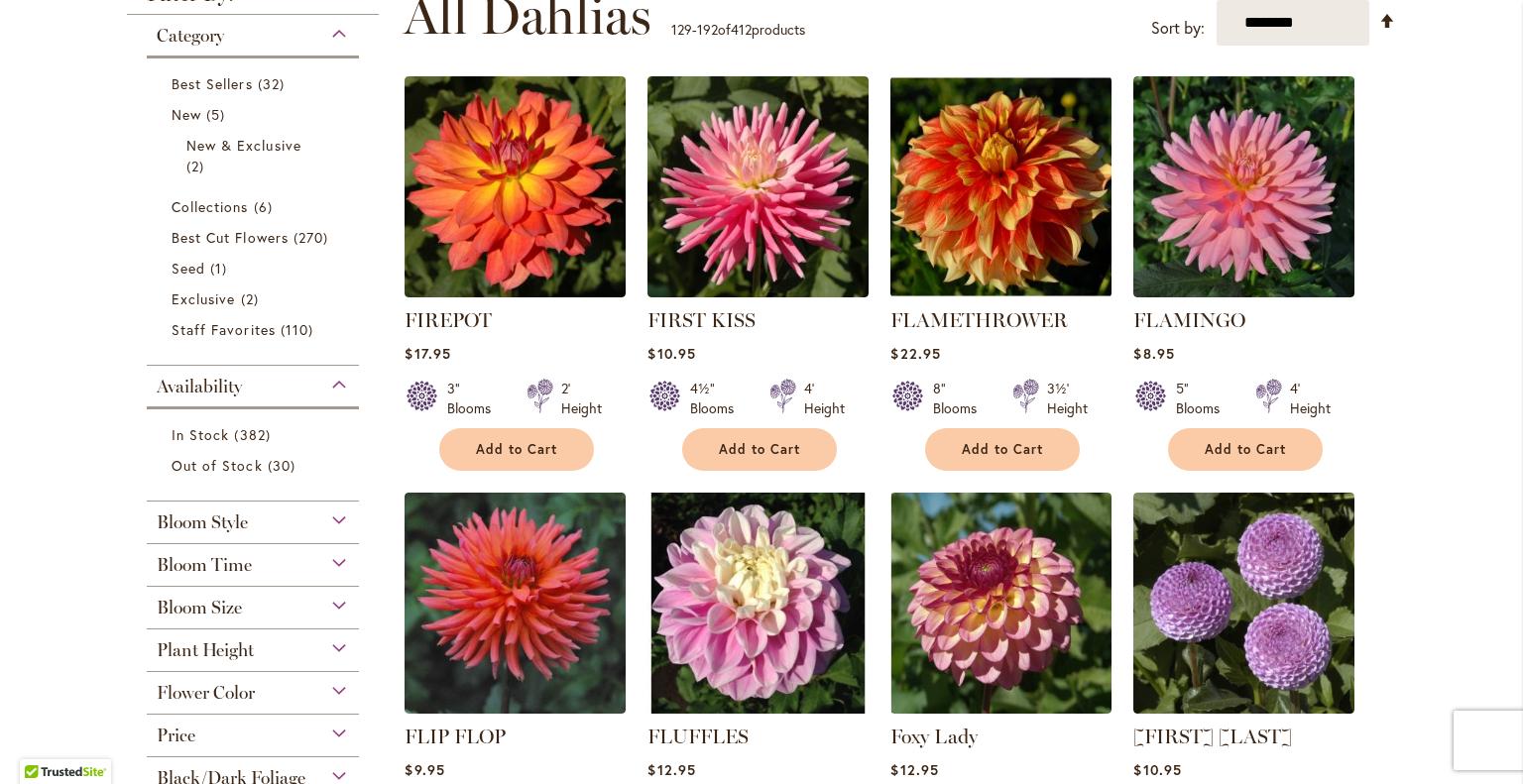 click on "Skip to Content
Gift Shop & Office Open - Monday-Friday 9-4:30pm   /    Gift Shop Open - Saturday 10-3pm
1-800-410-6540
Subscribe
Email Us
My Account
Log In/Register
Toggle Nav
Shop
Dahlia Tubers
Collections
Fresh Cut Dahlias" at bounding box center (762, 3771) 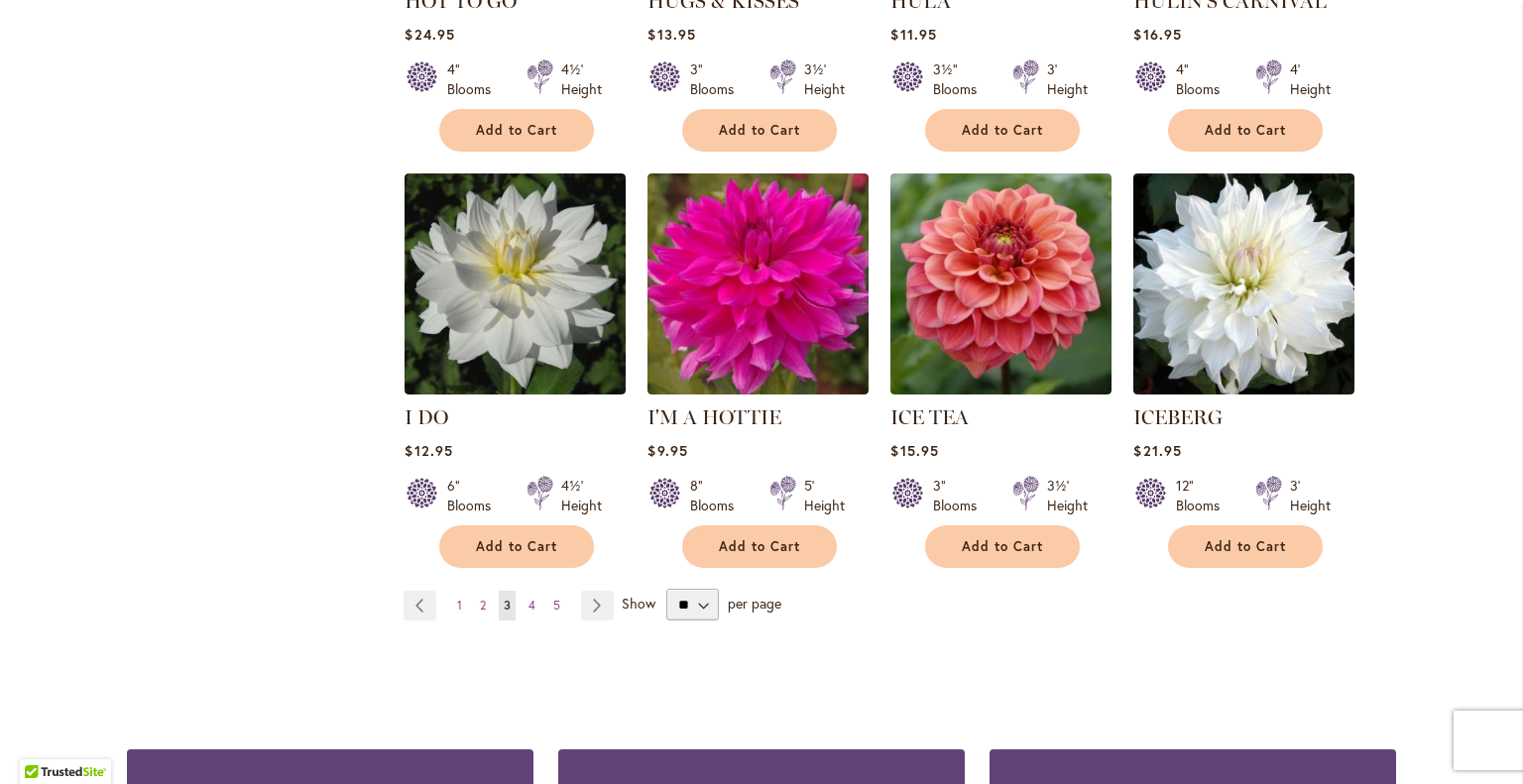 scroll, scrollTop: 6881, scrollLeft: 0, axis: vertical 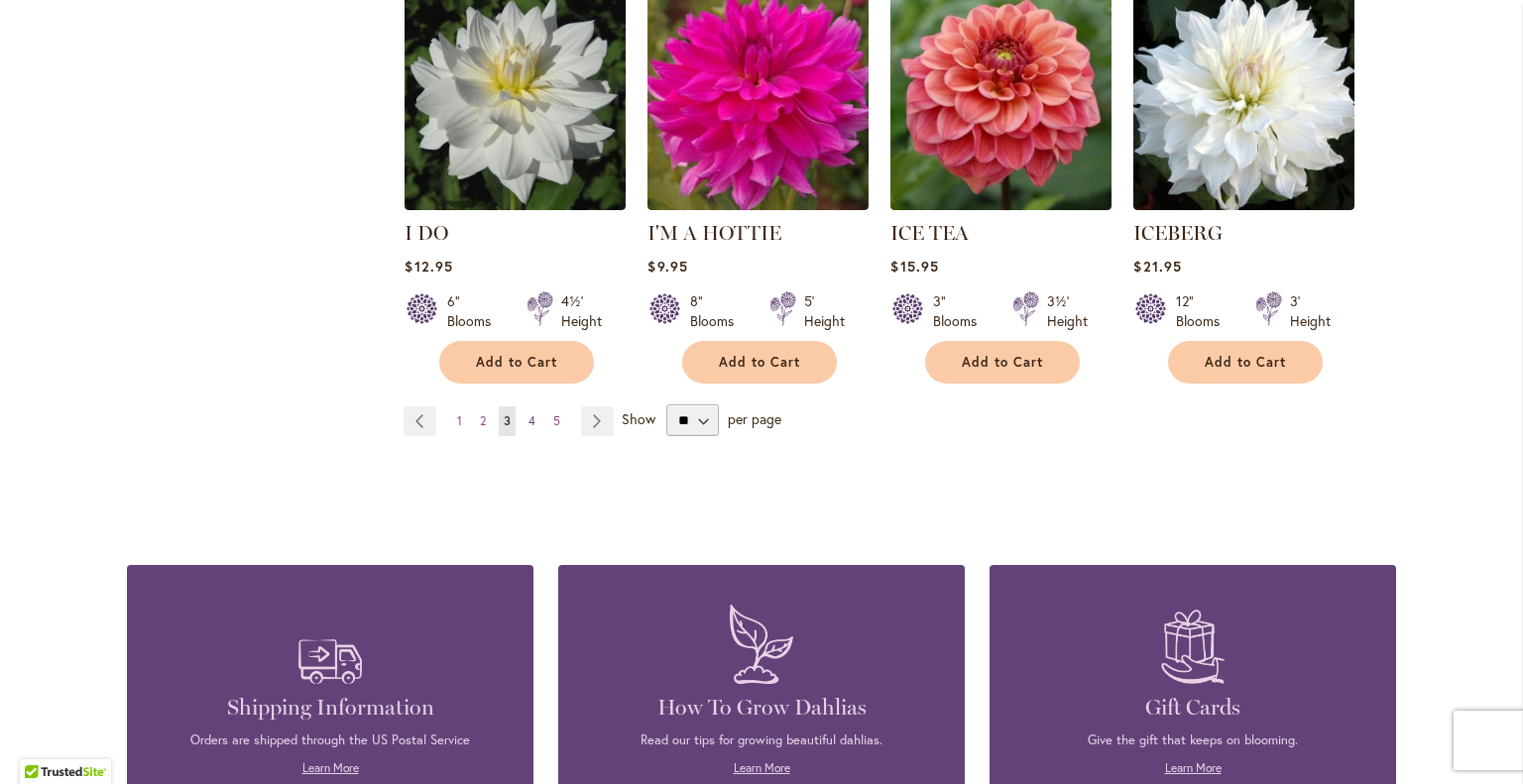 click on "Page
4" at bounding box center (531, 421) 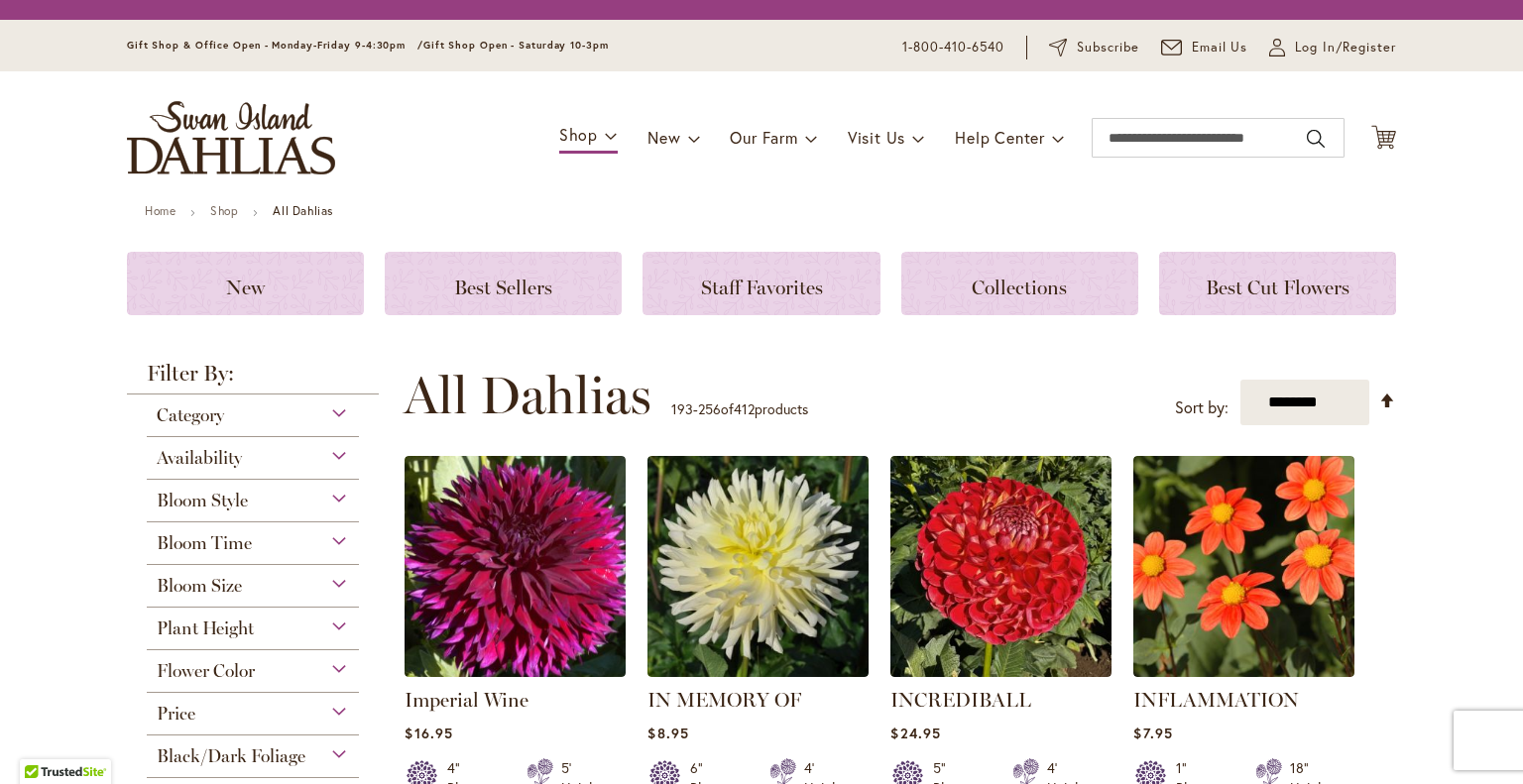 scroll, scrollTop: 0, scrollLeft: 0, axis: both 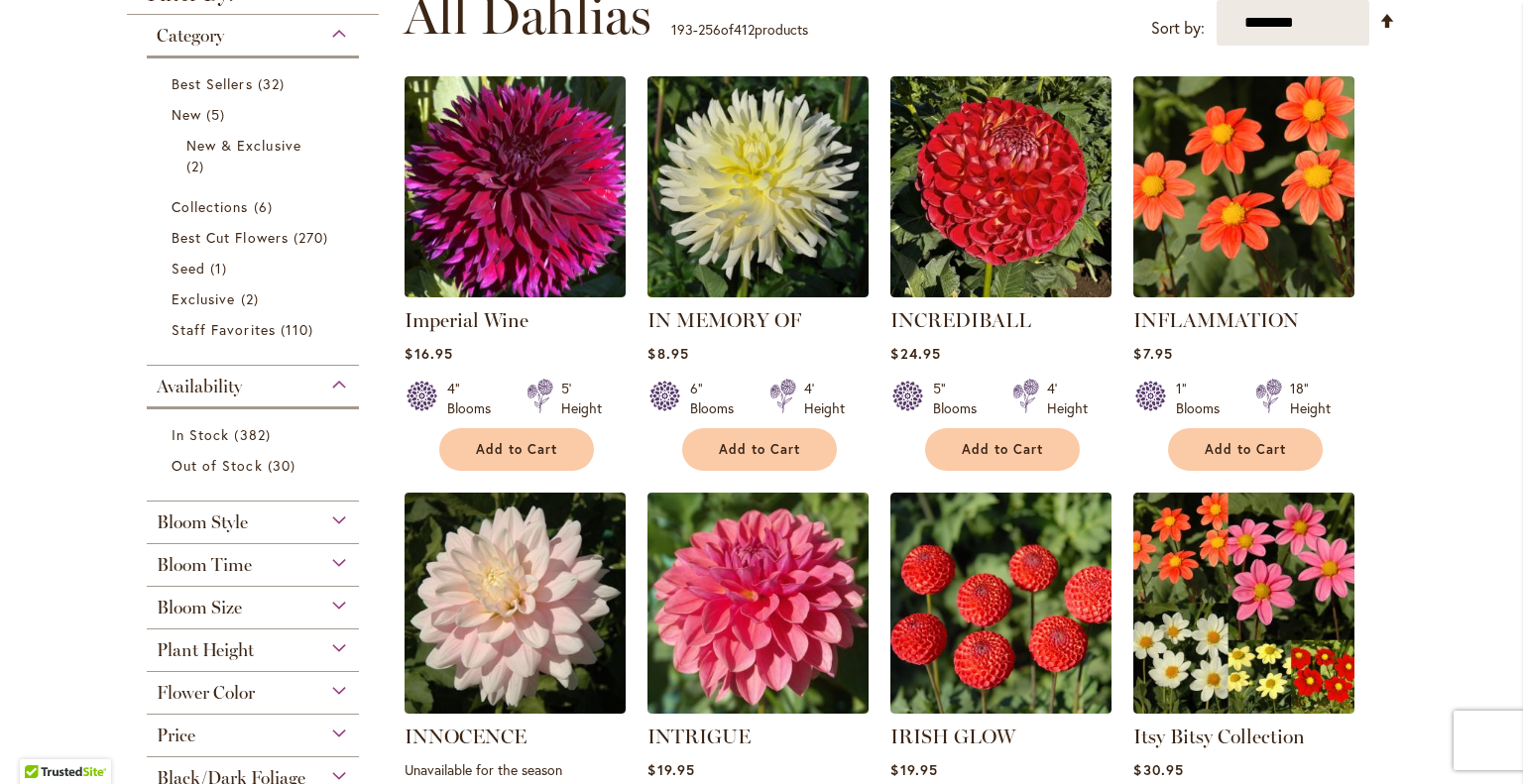 click on "Skip to Content
Gift Shop & Office Open - Monday-Friday 9-4:30pm   /    Gift Shop Open - Saturday 10-3pm
1-800-410-6540
Subscribe
Email Us
My Account
Log In/Register
Toggle Nav
Shop
Dahlia Tubers
Collections
Fresh Cut Dahlias" at bounding box center [762, 3757] 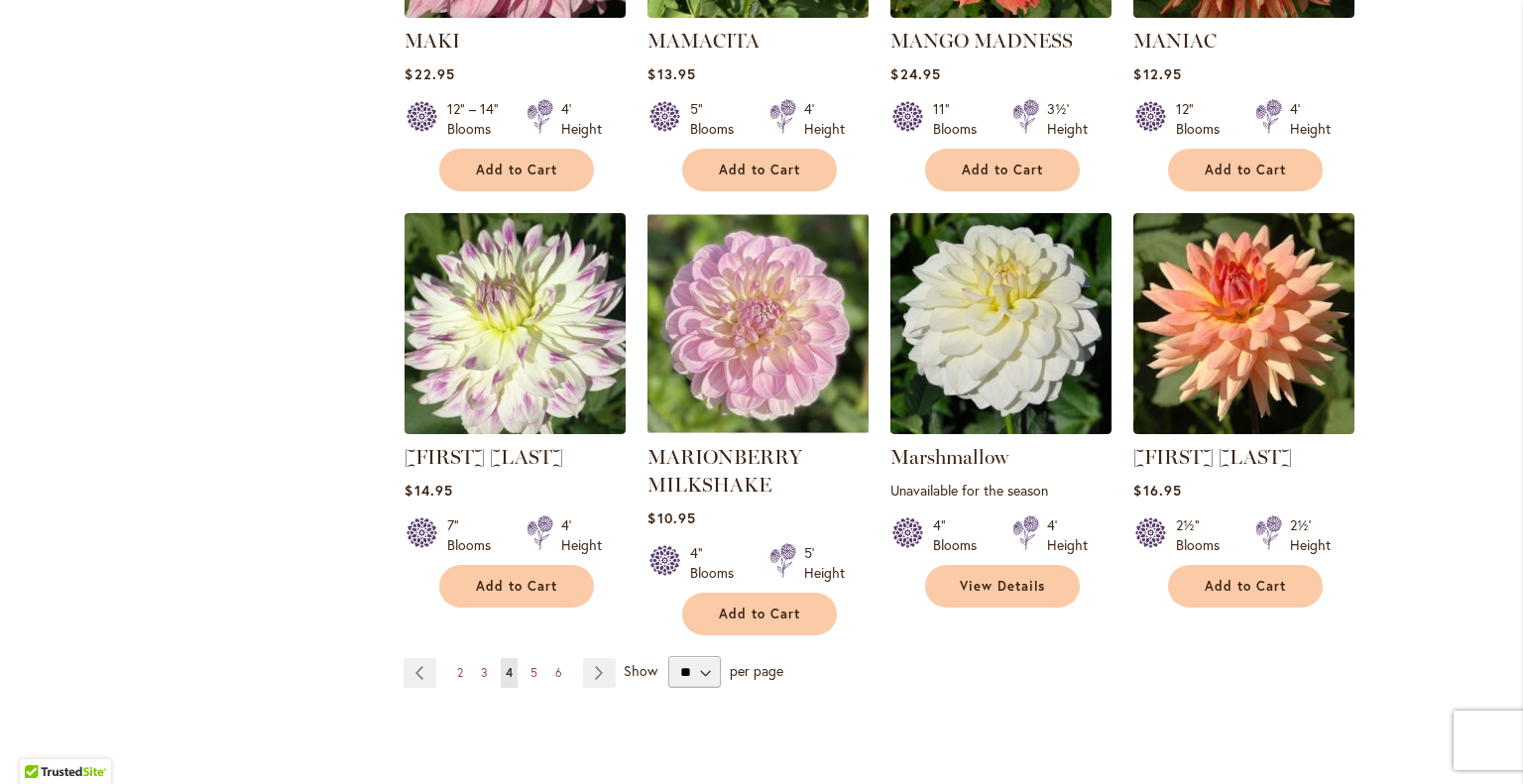 scroll, scrollTop: 6603, scrollLeft: 0, axis: vertical 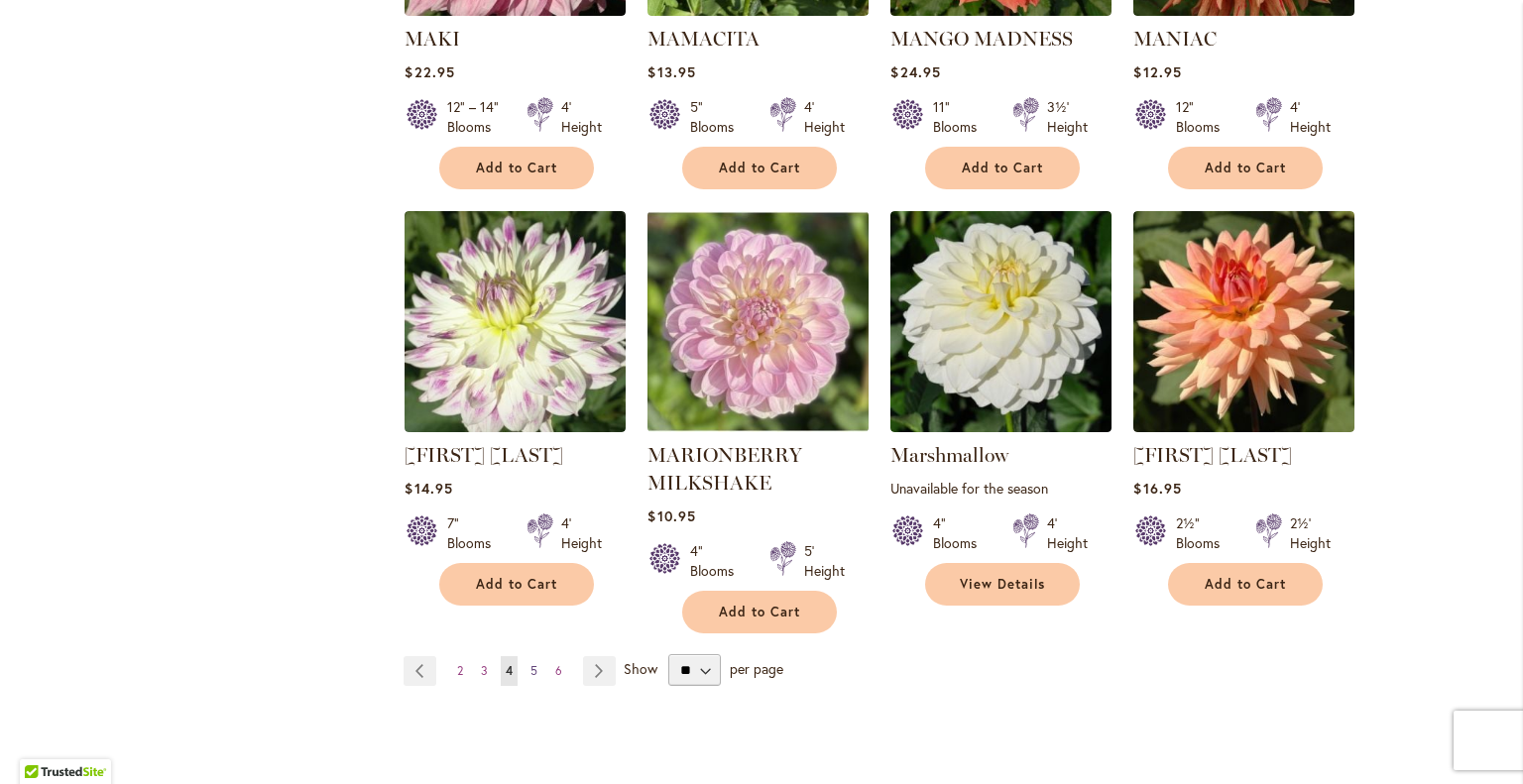 click on "5" at bounding box center [533, 670] 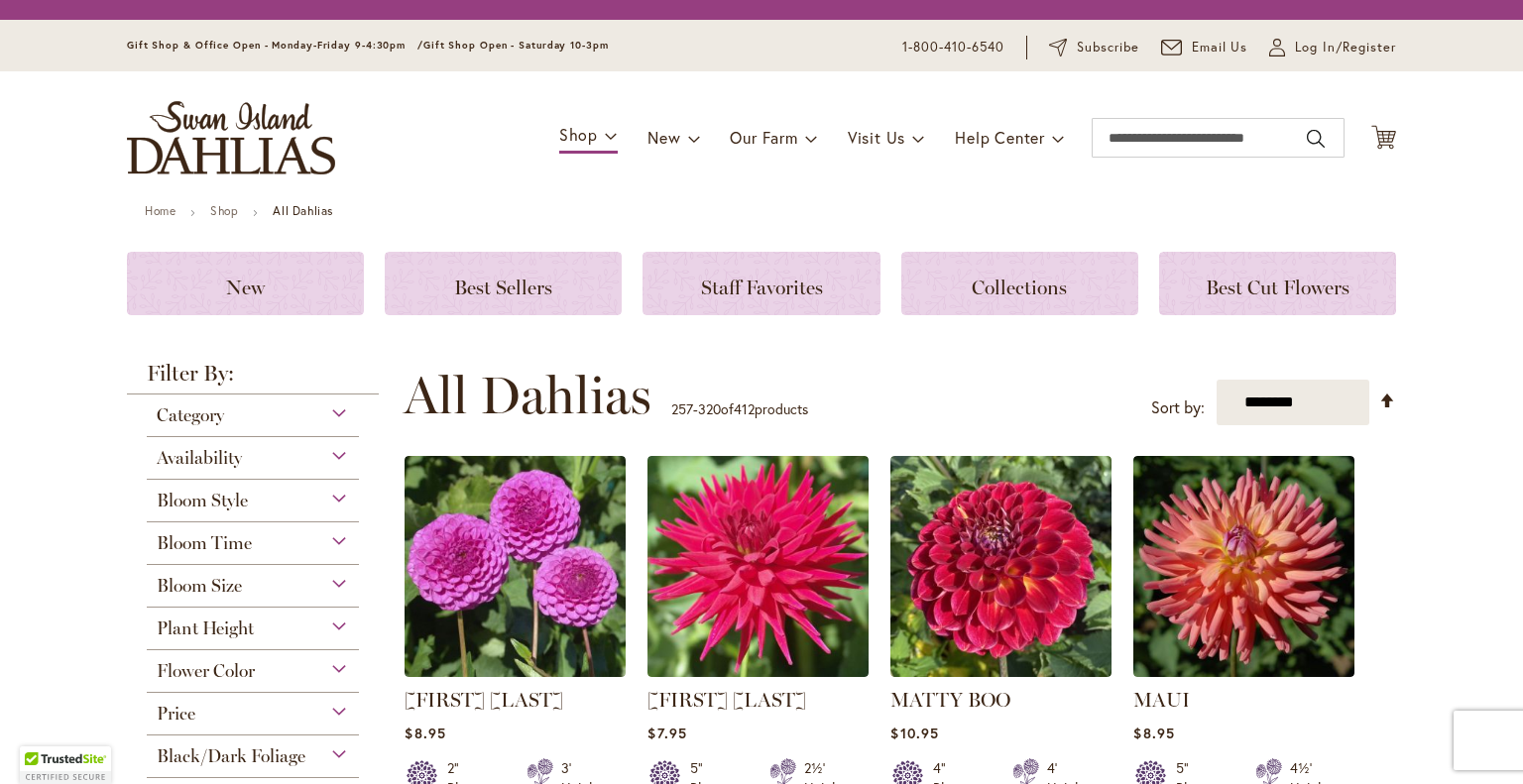 scroll, scrollTop: 0, scrollLeft: 0, axis: both 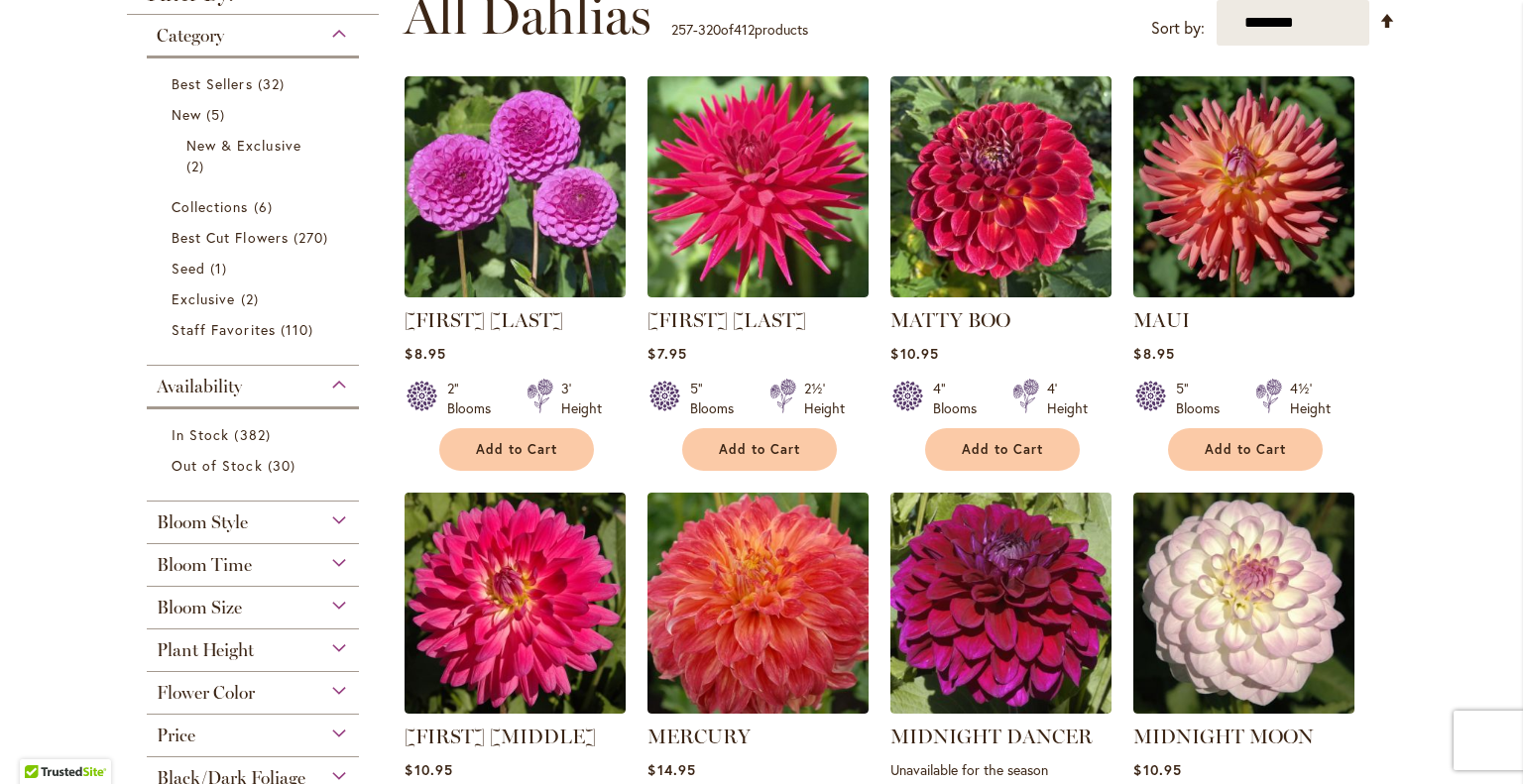 click on "Skip to Content
Gift Shop & Office Open - Monday-Friday 9-4:30pm   /    Gift Shop Open - Saturday 10-3pm
1-800-410-6540
Subscribe
Email Us
My Account
Log In/Register
Toggle Nav
Shop
Dahlia Tubers
Collections
Fresh Cut Dahlias" at bounding box center [762, 3775] 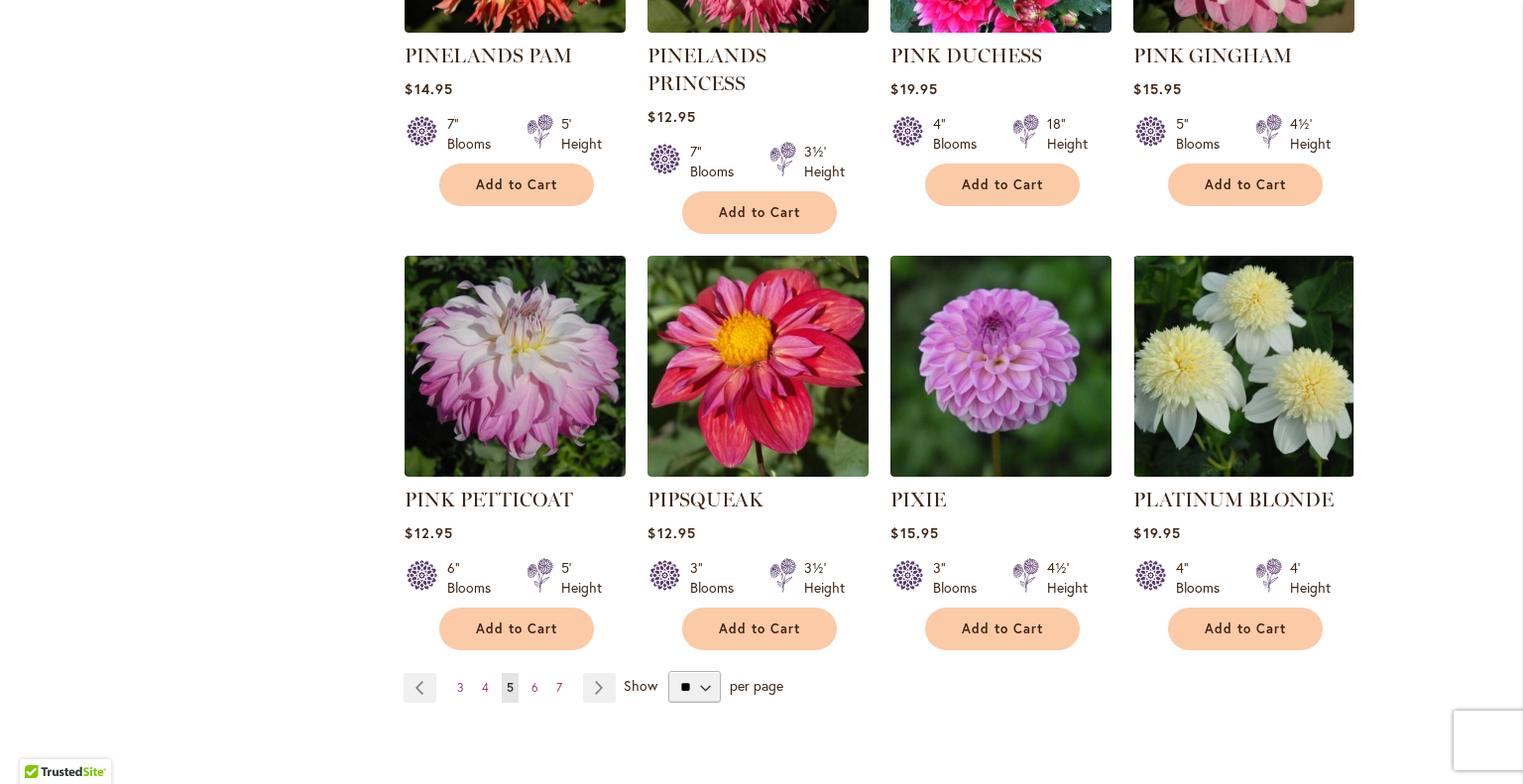 scroll, scrollTop: 6801, scrollLeft: 0, axis: vertical 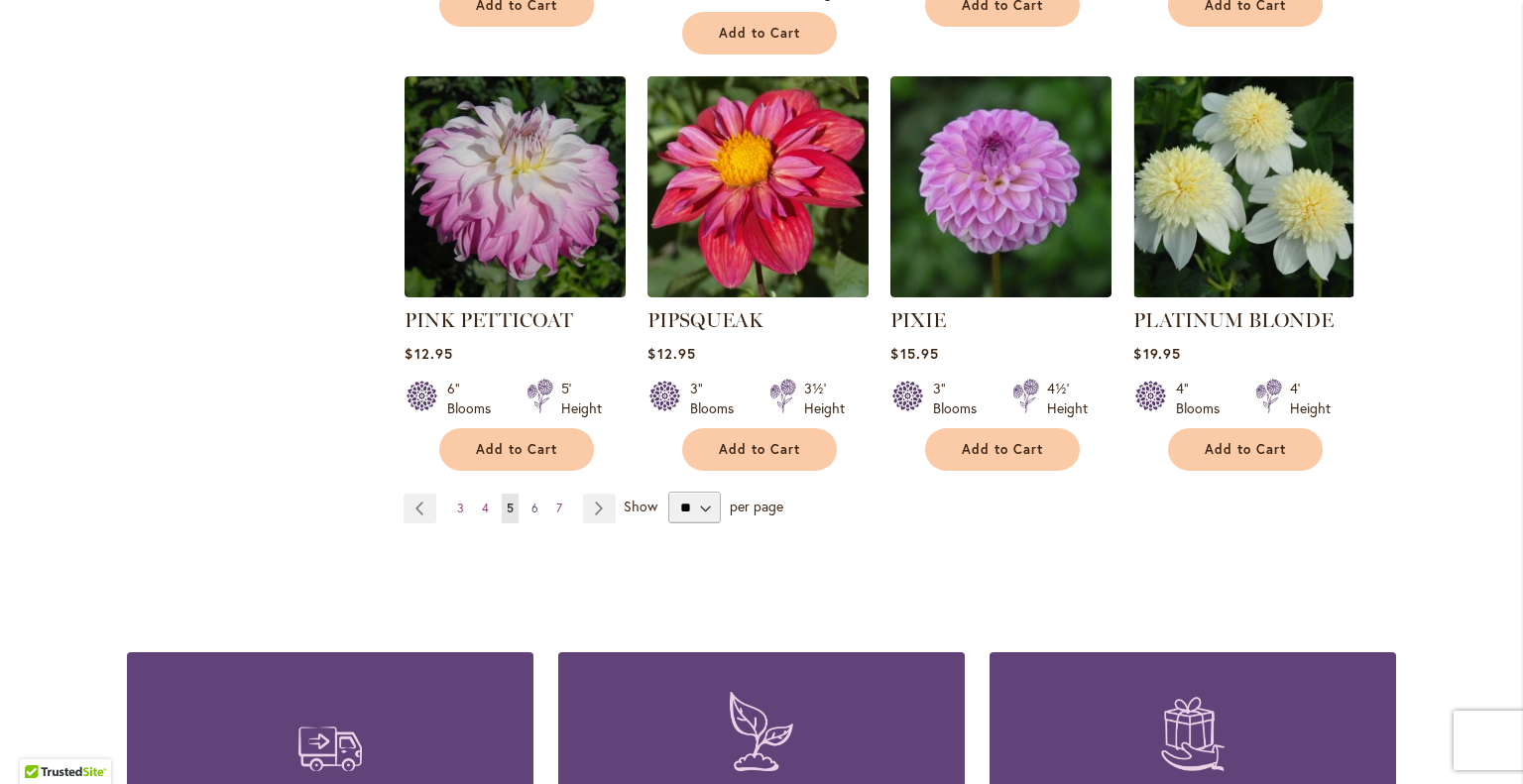 click on "6" at bounding box center [534, 507] 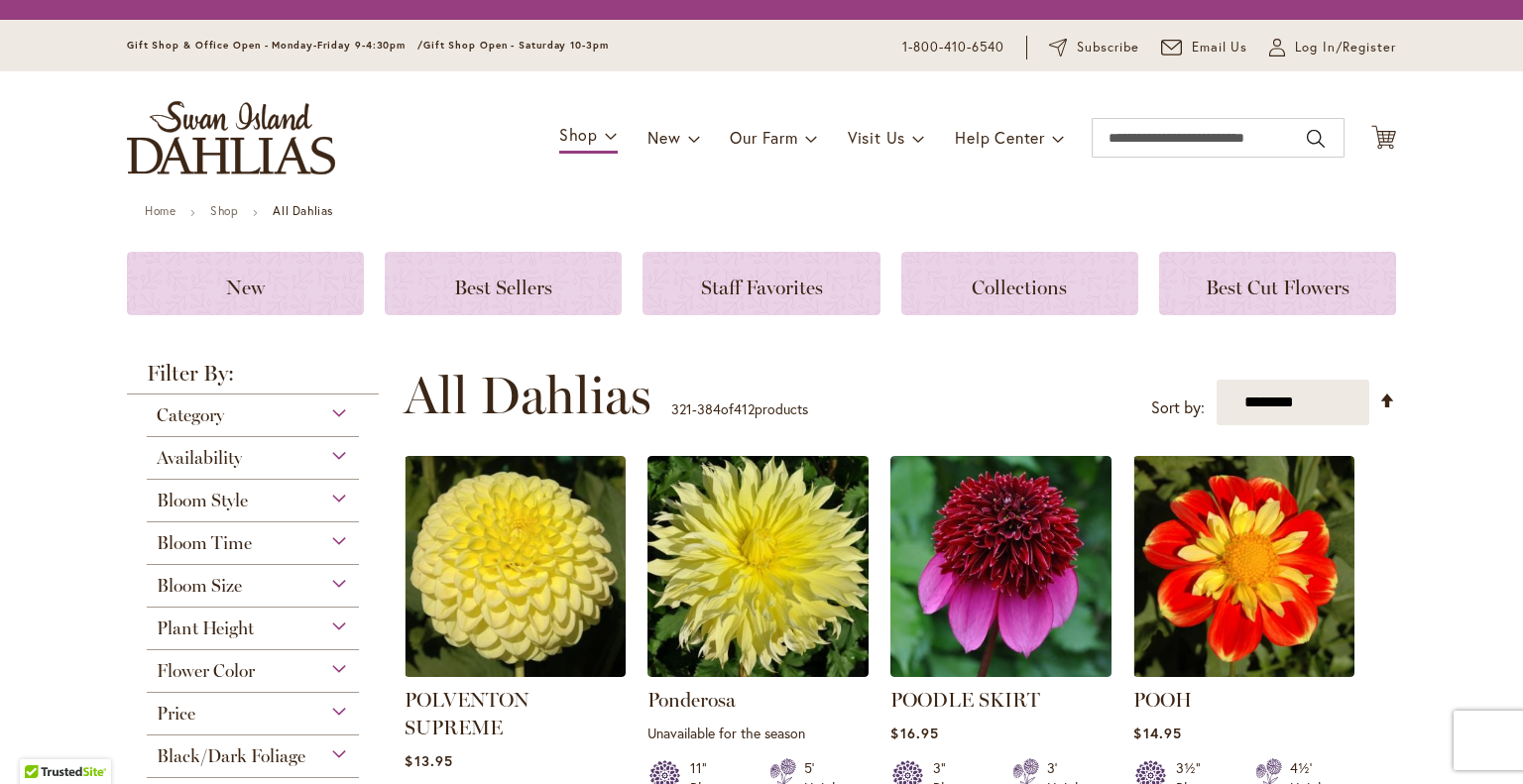 scroll, scrollTop: 0, scrollLeft: 0, axis: both 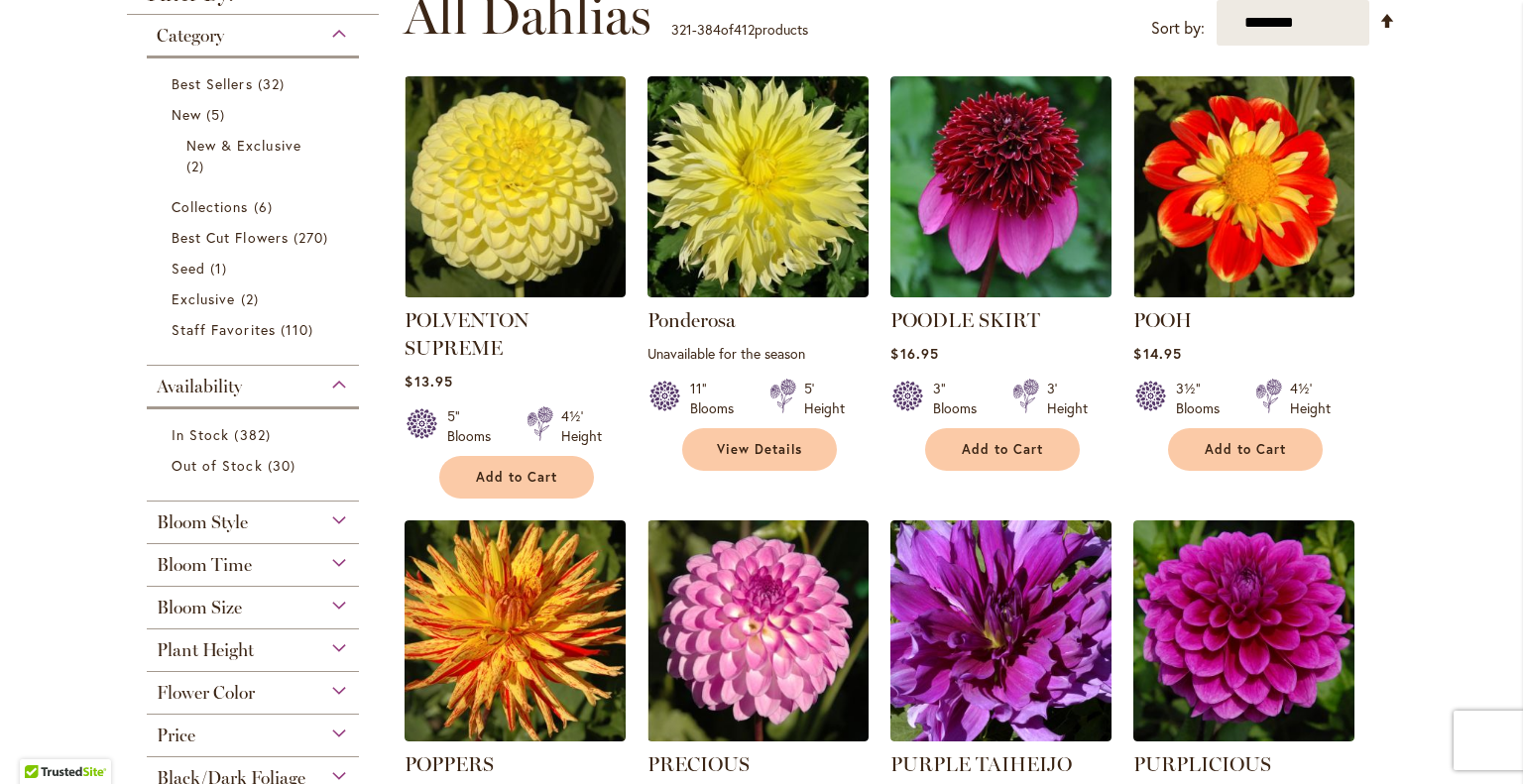 click on "Skip to Content
Gift Shop & Office Open - Monday-Friday 9-4:30pm   /    Gift Shop Open - Saturday 10-3pm
1-800-410-6540
Subscribe
Email Us
My Account
Log In/Register
Toggle Nav
Shop
Dahlia Tubers
Collections
Fresh Cut Dahlias" at bounding box center [762, 3734] 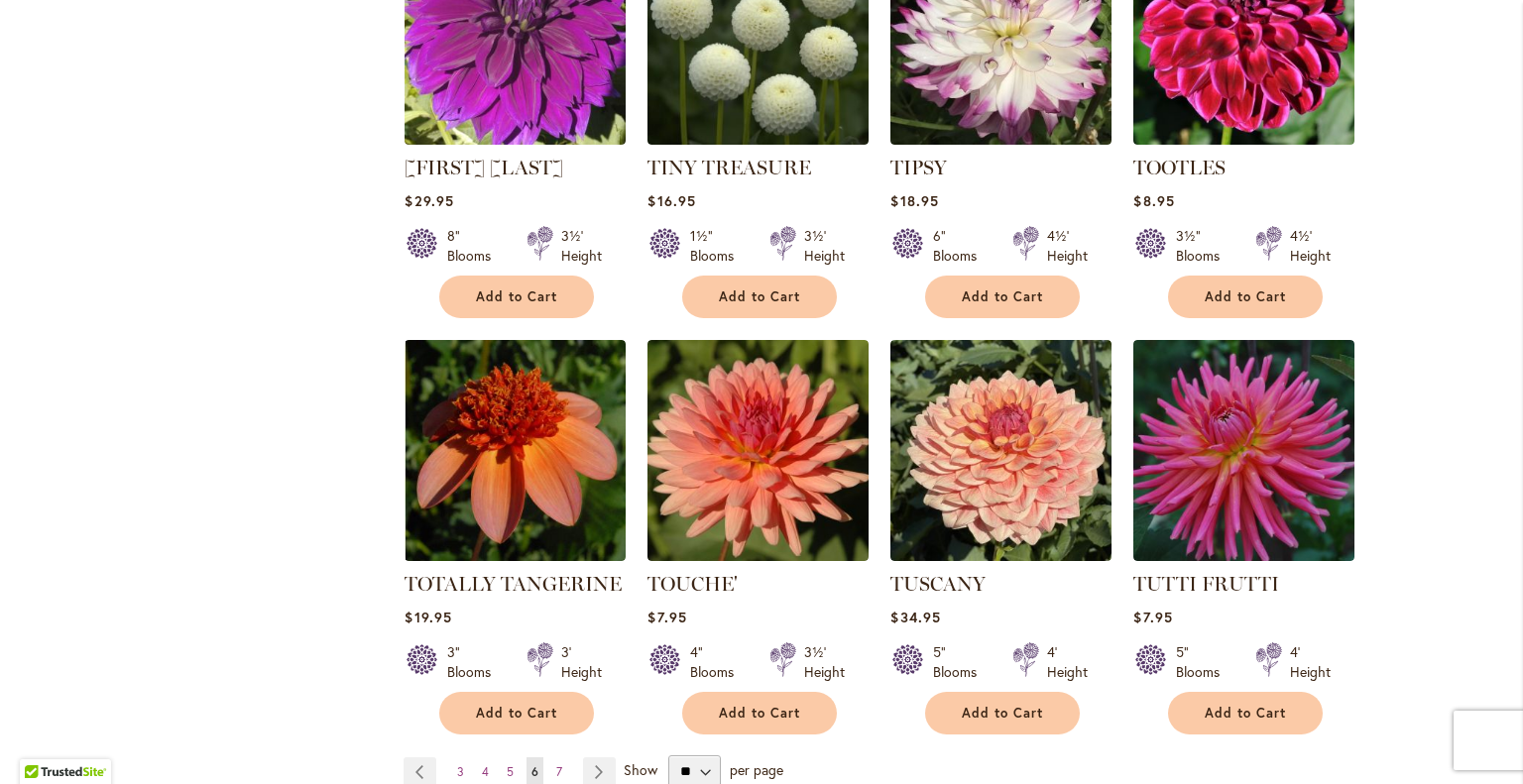 scroll, scrollTop: 6603, scrollLeft: 0, axis: vertical 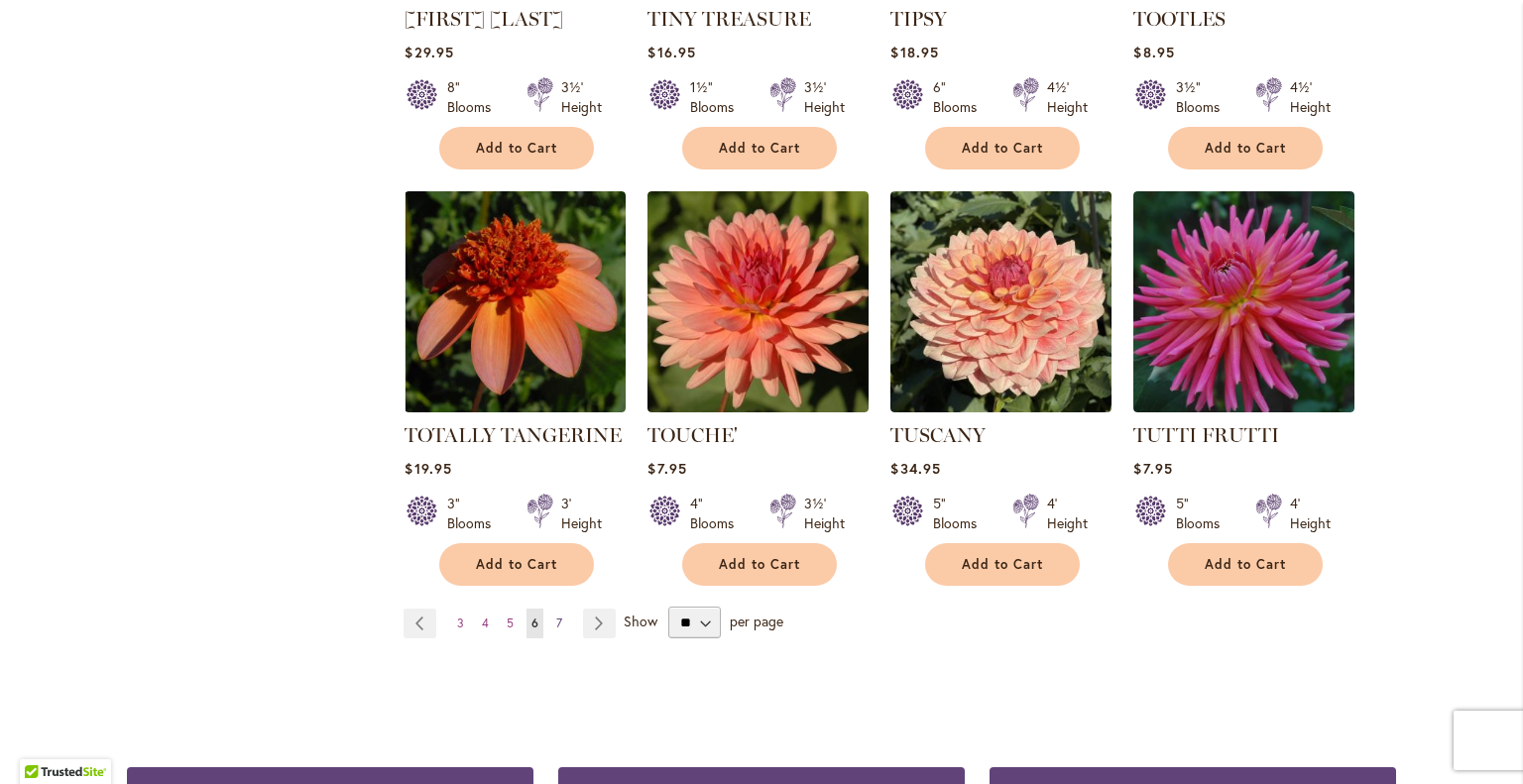 click on "7" at bounding box center [559, 622] 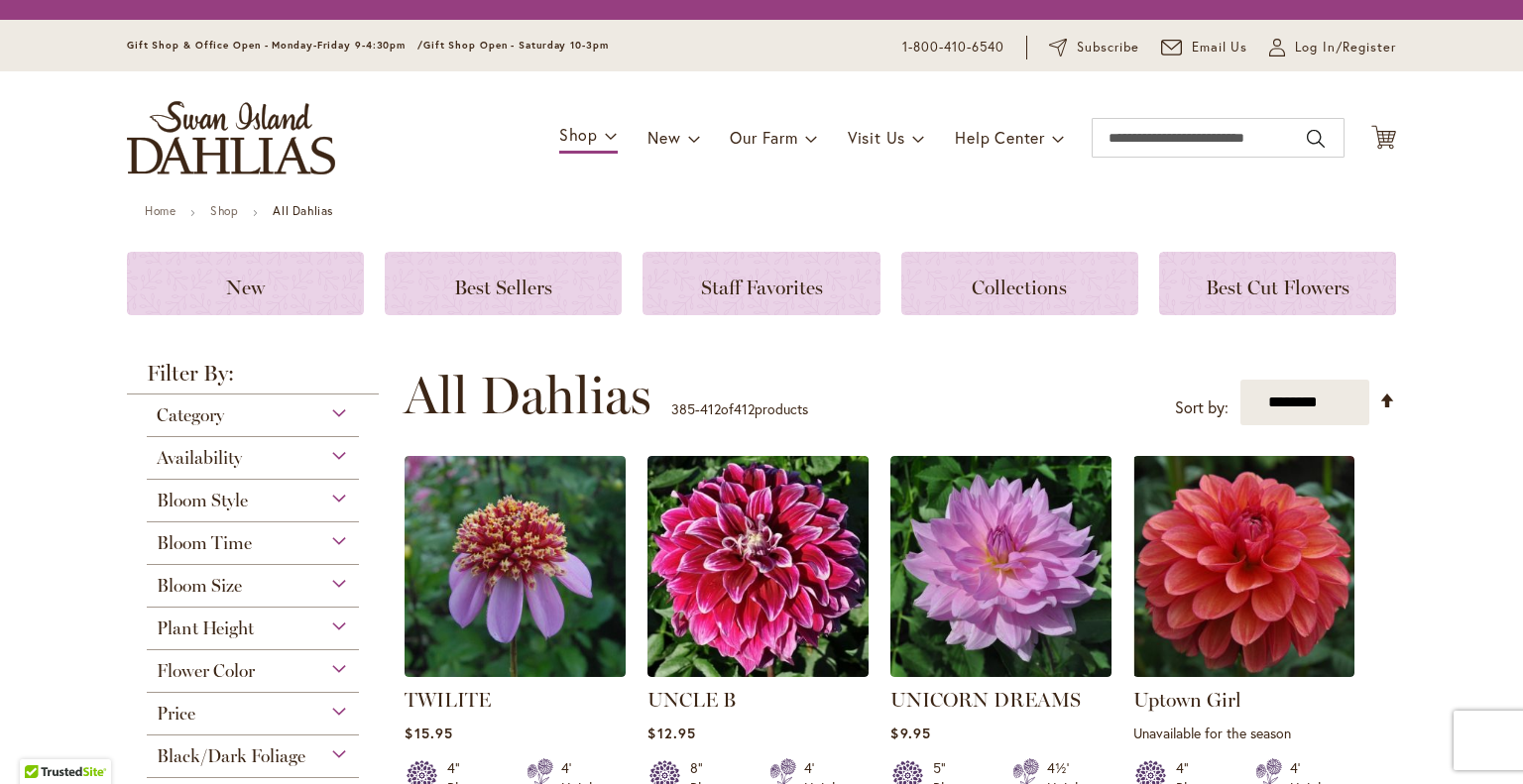 scroll, scrollTop: 0, scrollLeft: 0, axis: both 